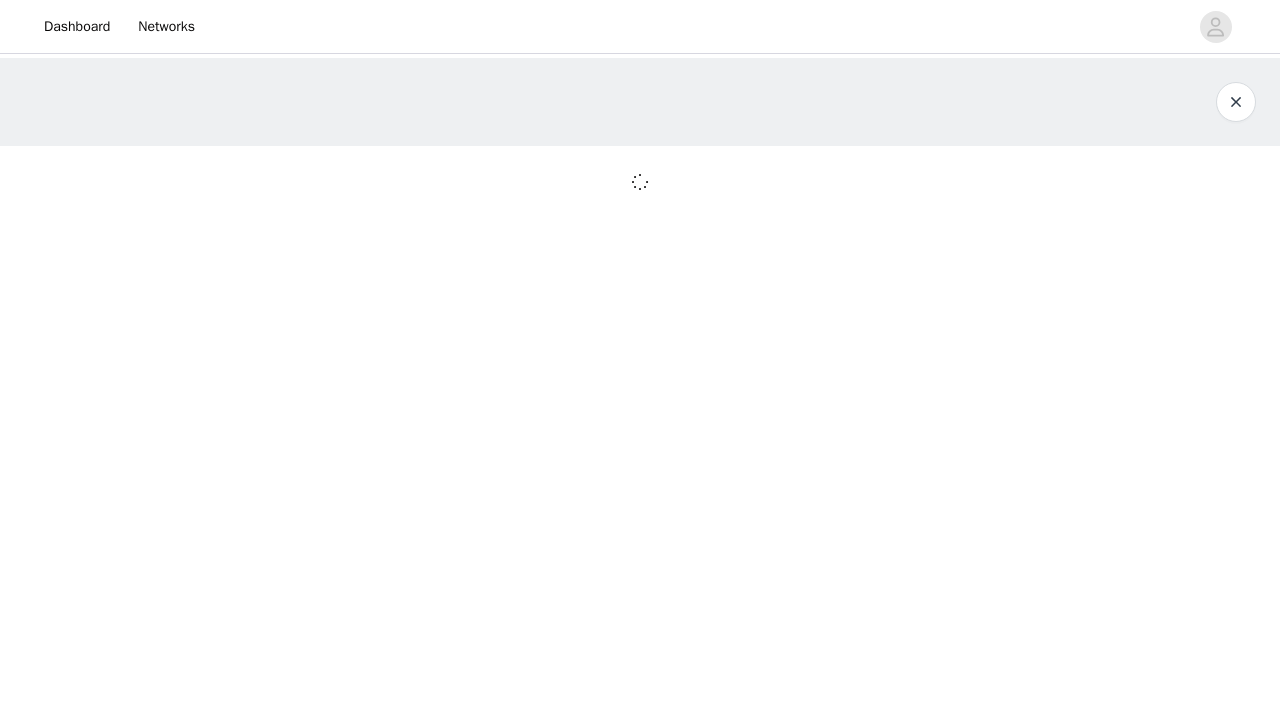 scroll, scrollTop: 0, scrollLeft: 0, axis: both 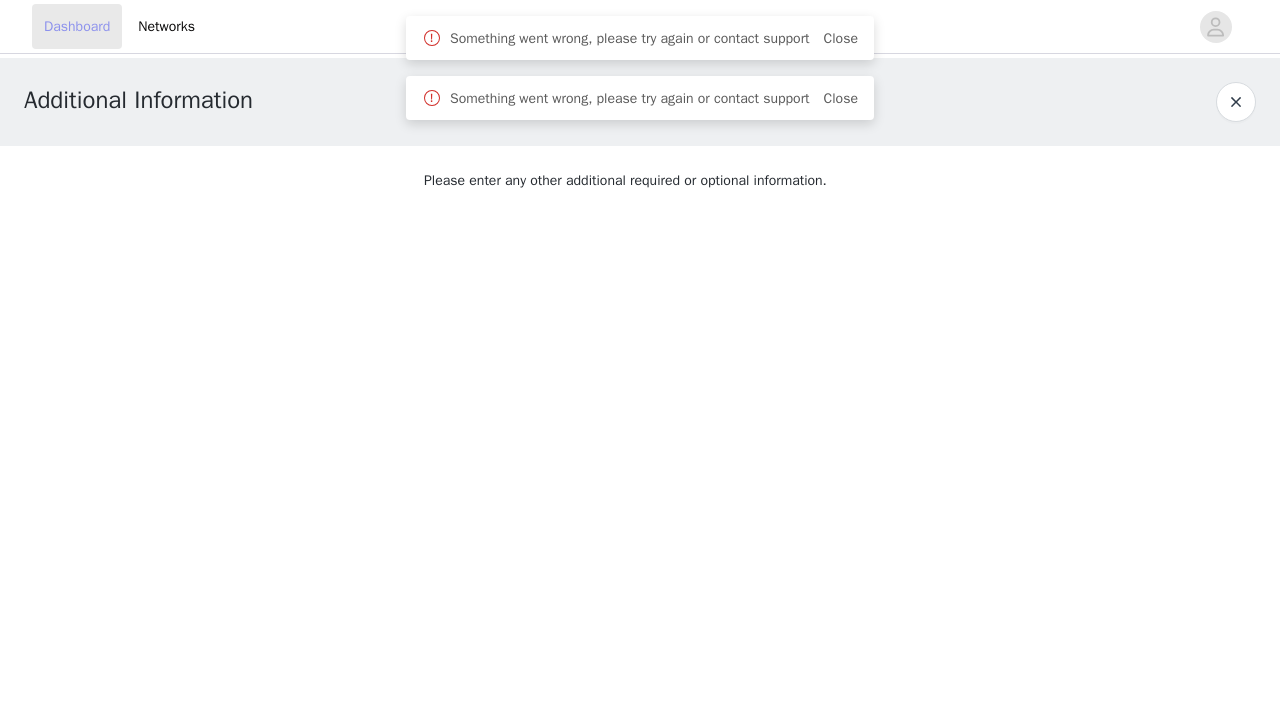 click on "Dashboard" at bounding box center (77, 26) 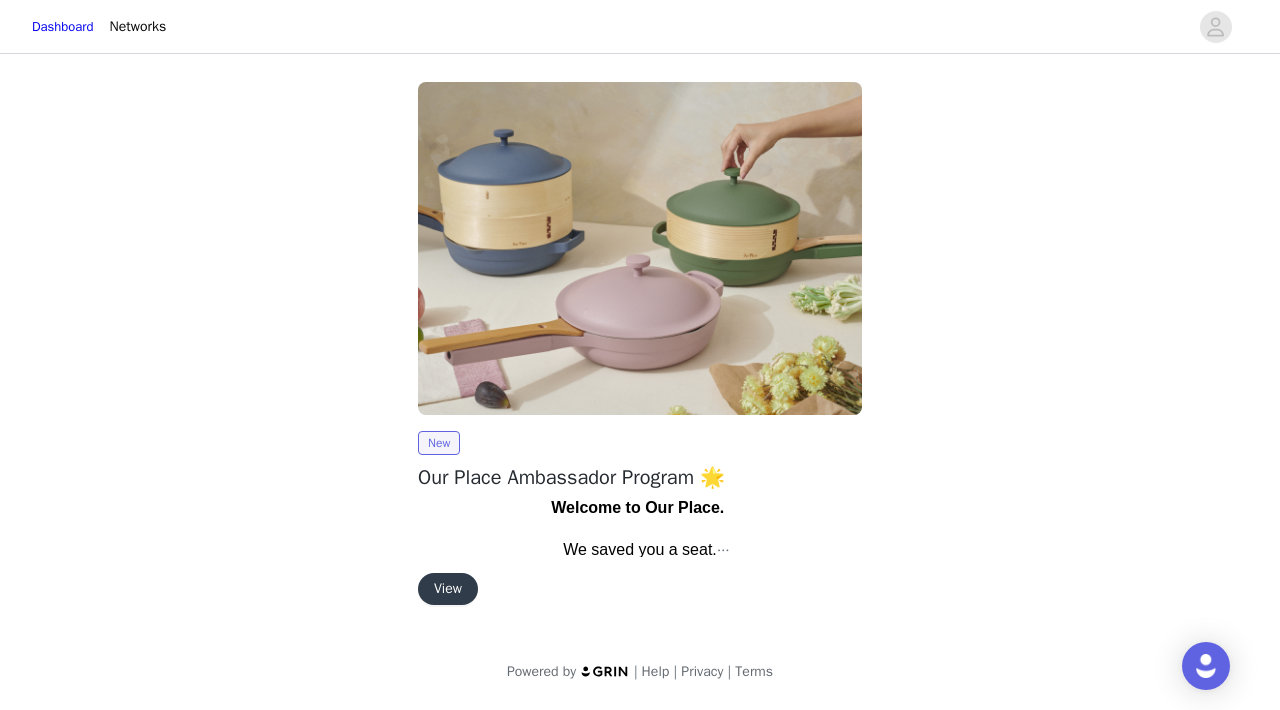click on "View" at bounding box center (448, 589) 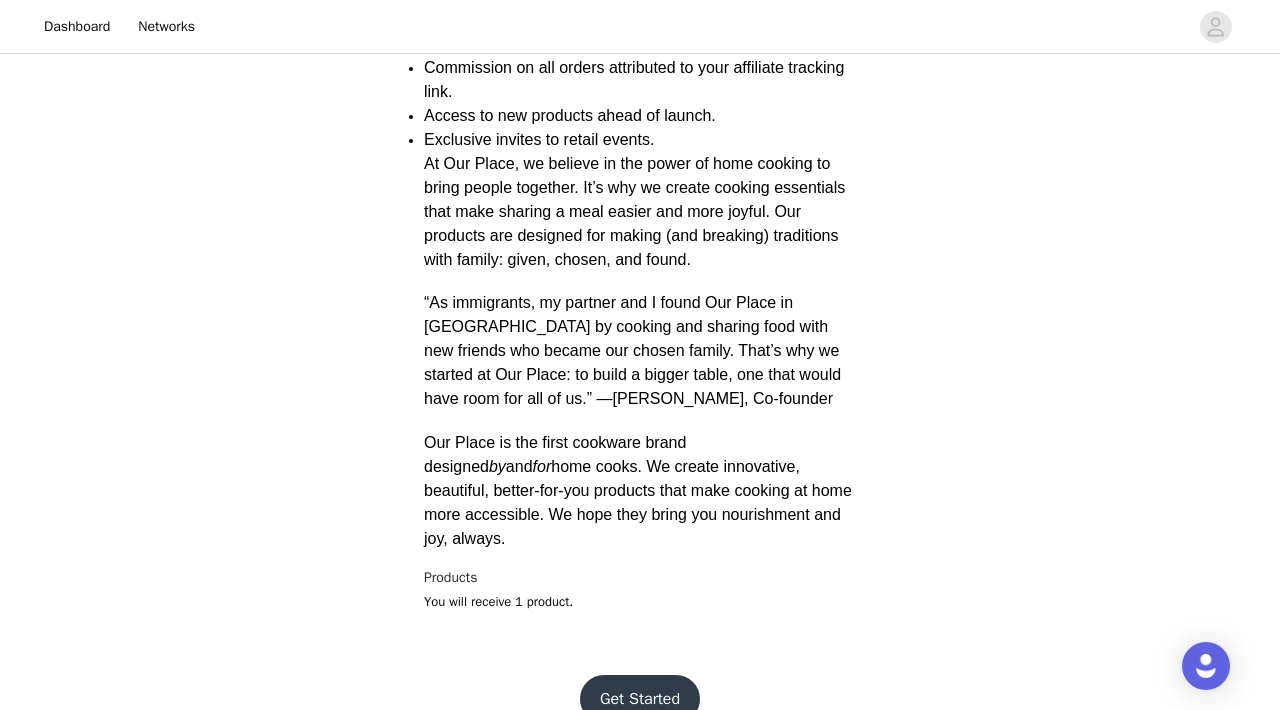 scroll, scrollTop: 629, scrollLeft: 0, axis: vertical 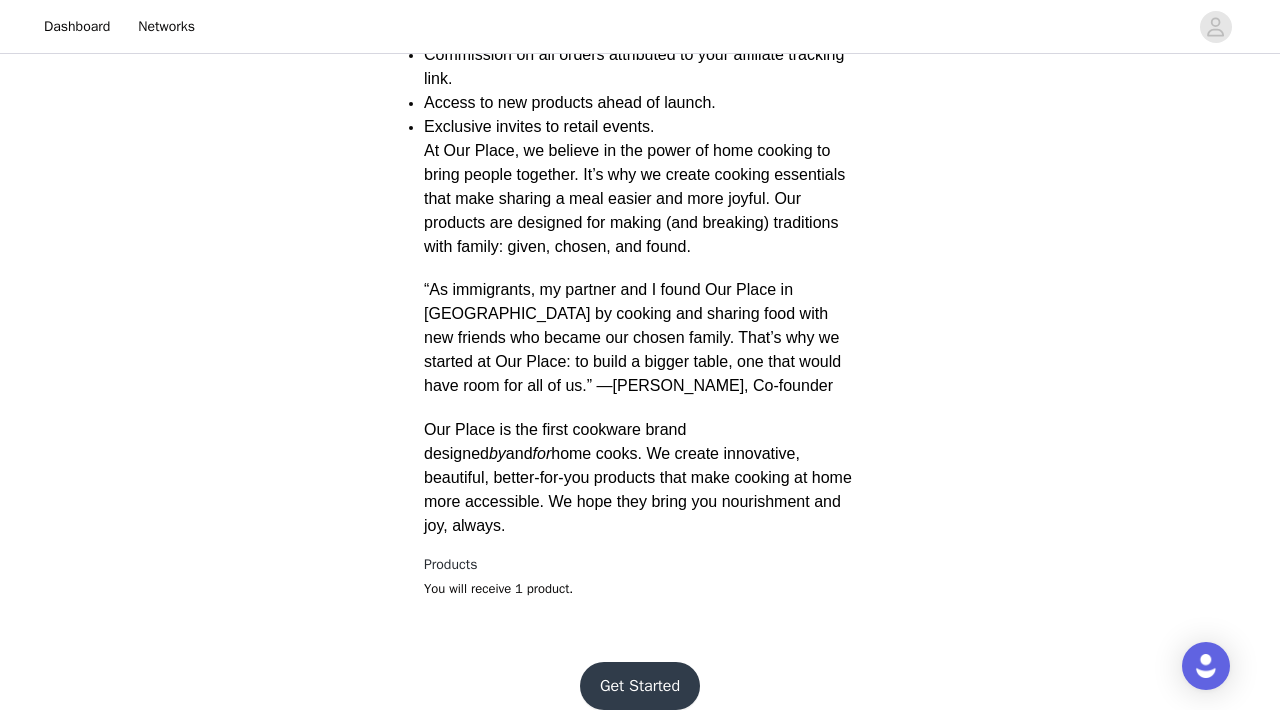 click on "Get Started" at bounding box center [640, 686] 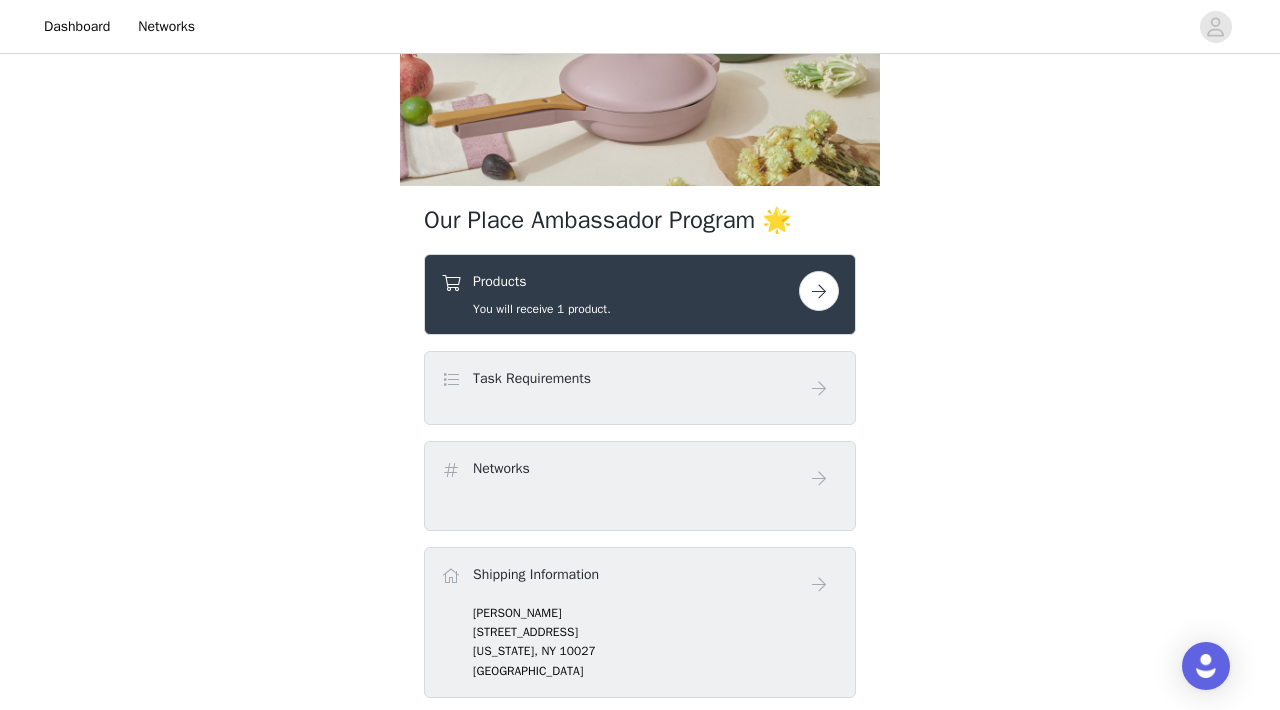 scroll, scrollTop: 254, scrollLeft: 0, axis: vertical 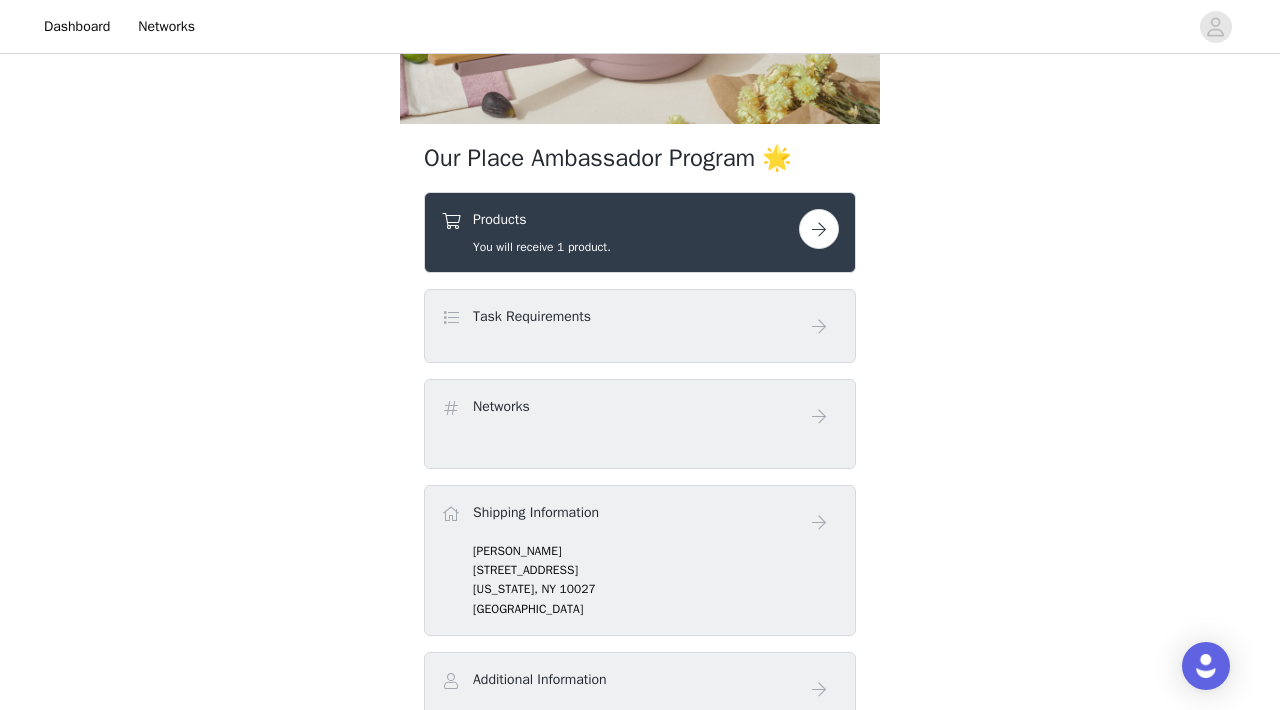 click at bounding box center (819, 229) 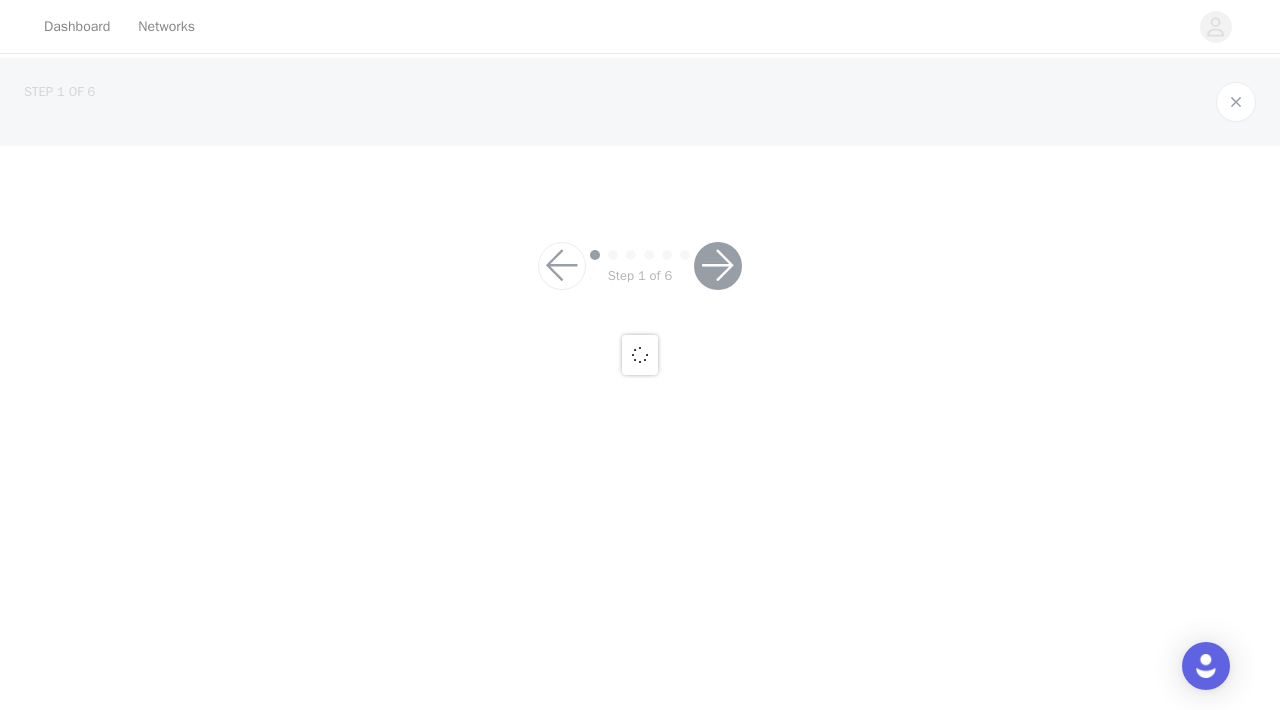 scroll, scrollTop: 0, scrollLeft: 0, axis: both 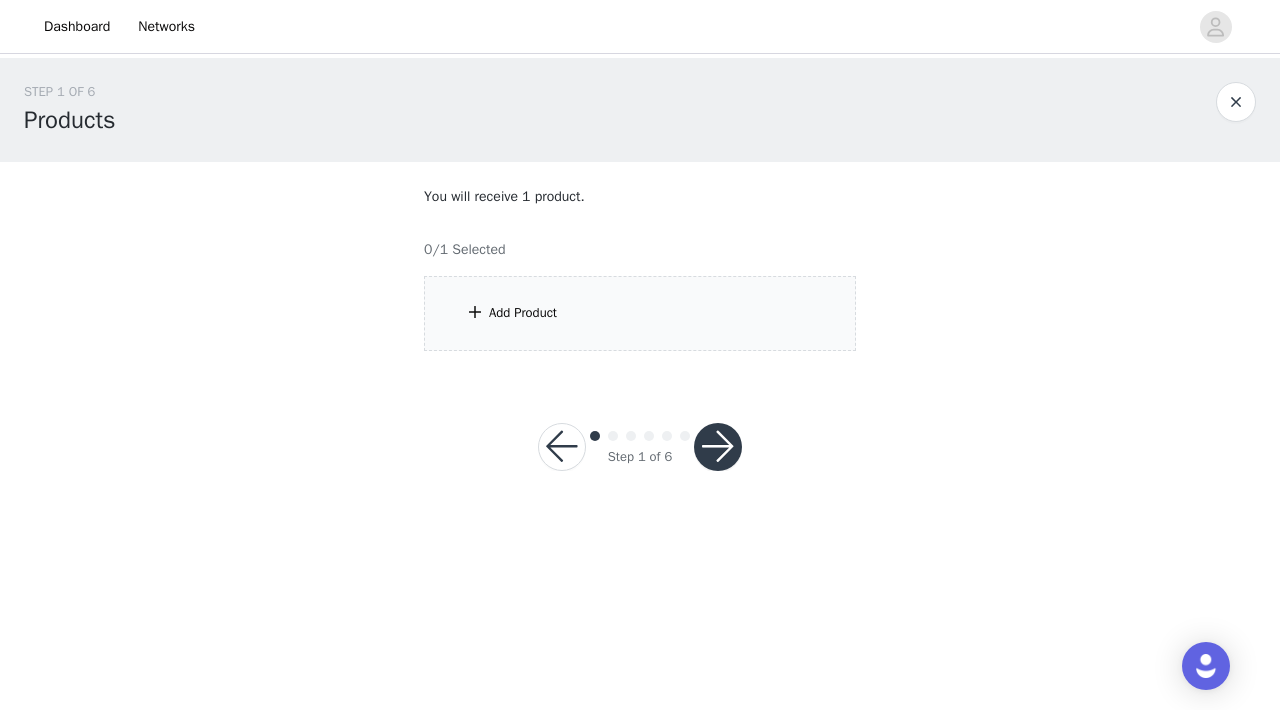 click on "Add Product" at bounding box center (640, 313) 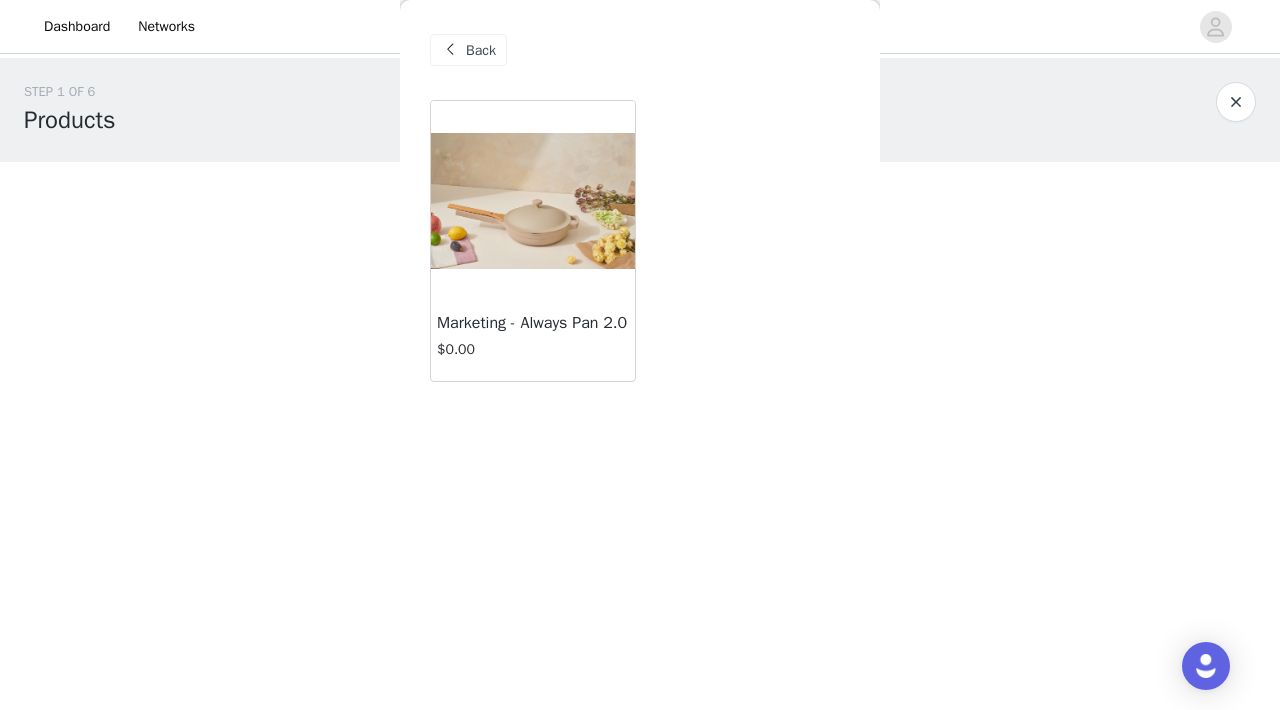click at bounding box center (533, 201) 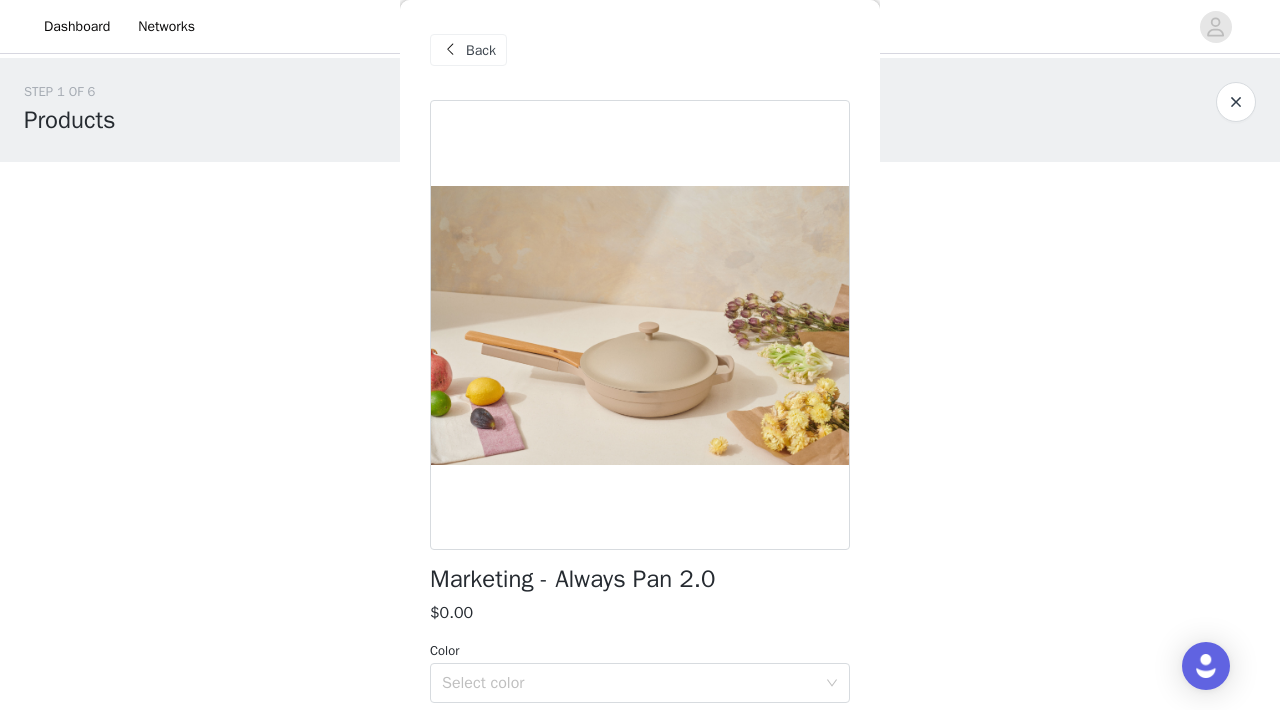 scroll, scrollTop: 76, scrollLeft: 0, axis: vertical 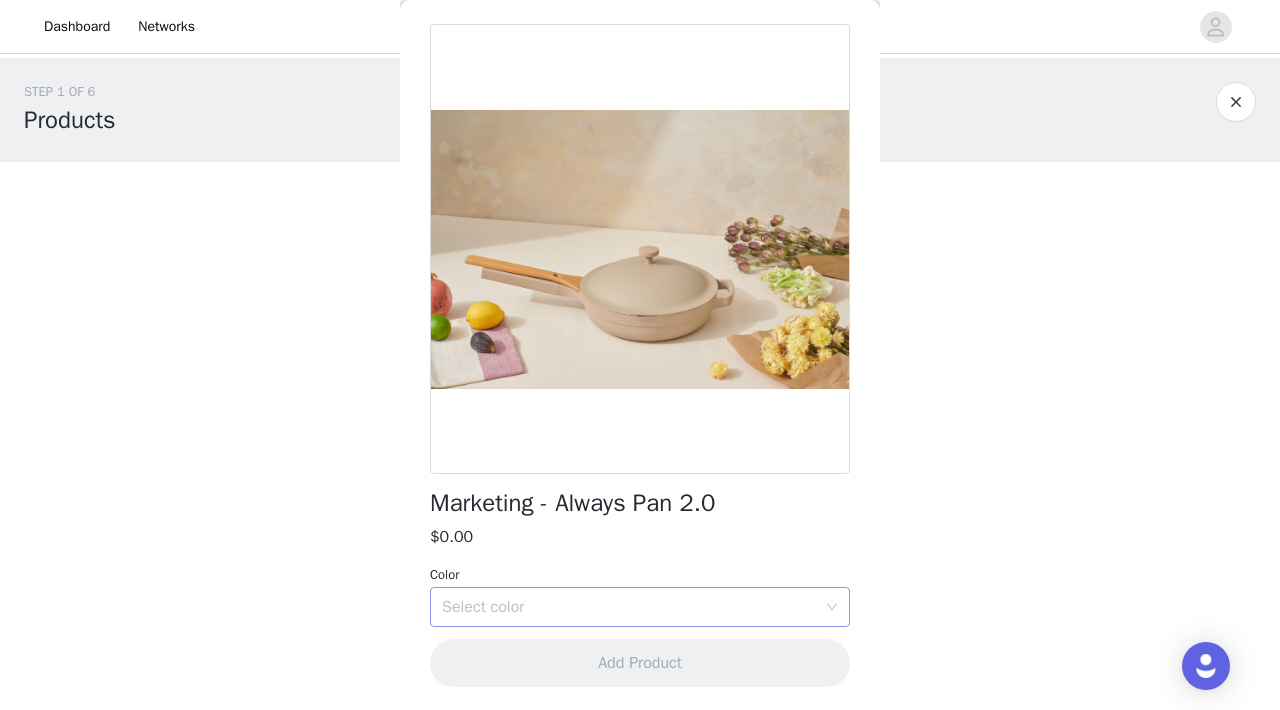 click on "Select color" at bounding box center [629, 607] 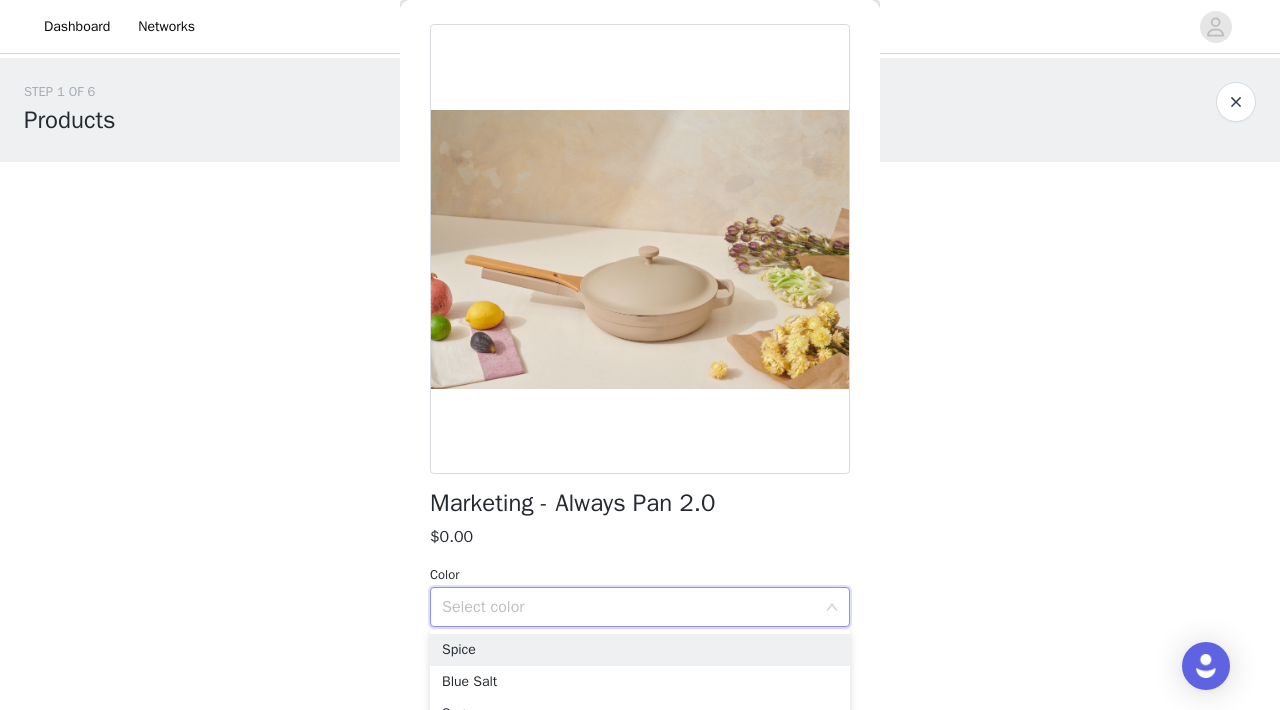 scroll, scrollTop: 88, scrollLeft: 0, axis: vertical 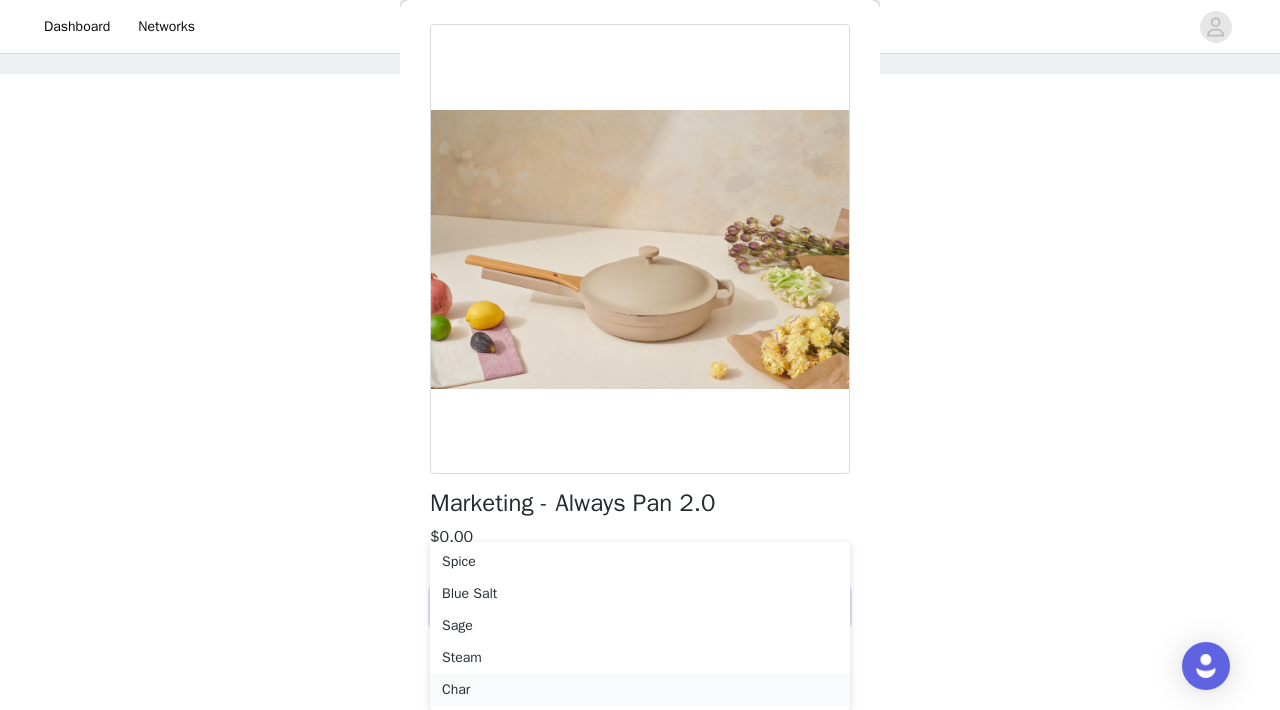 click on "Char" at bounding box center (640, 690) 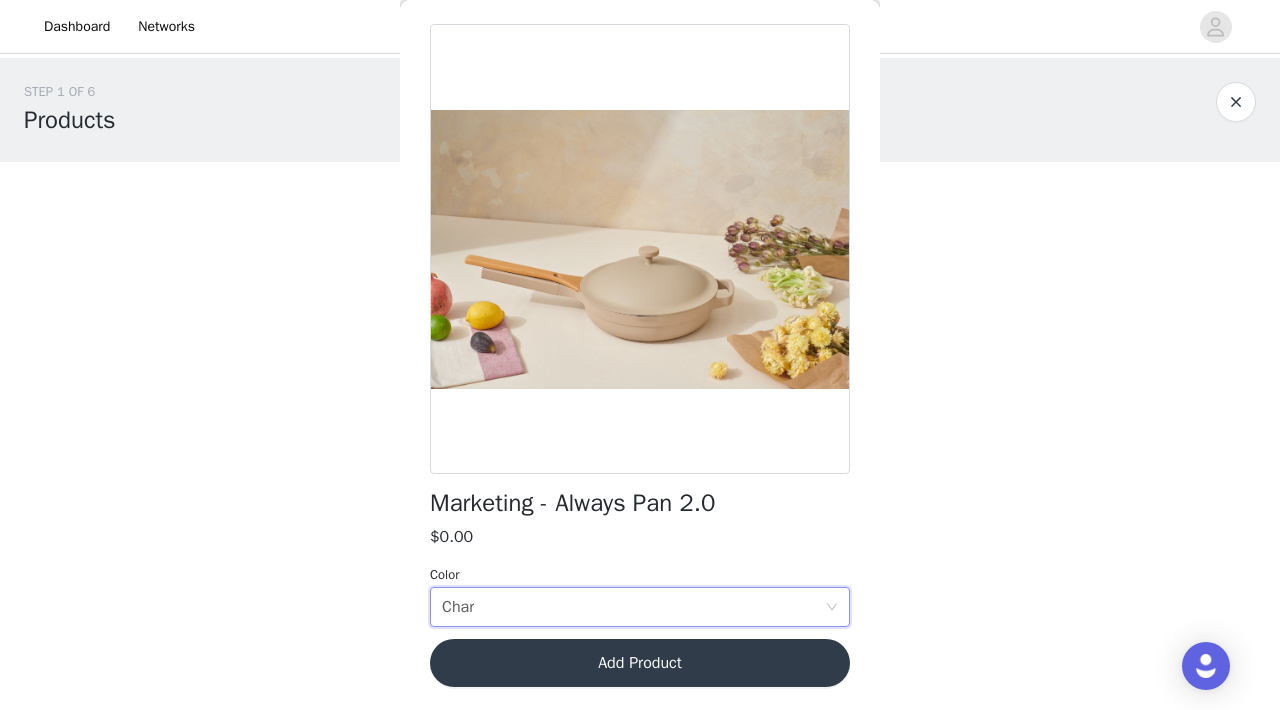 scroll, scrollTop: 0, scrollLeft: 0, axis: both 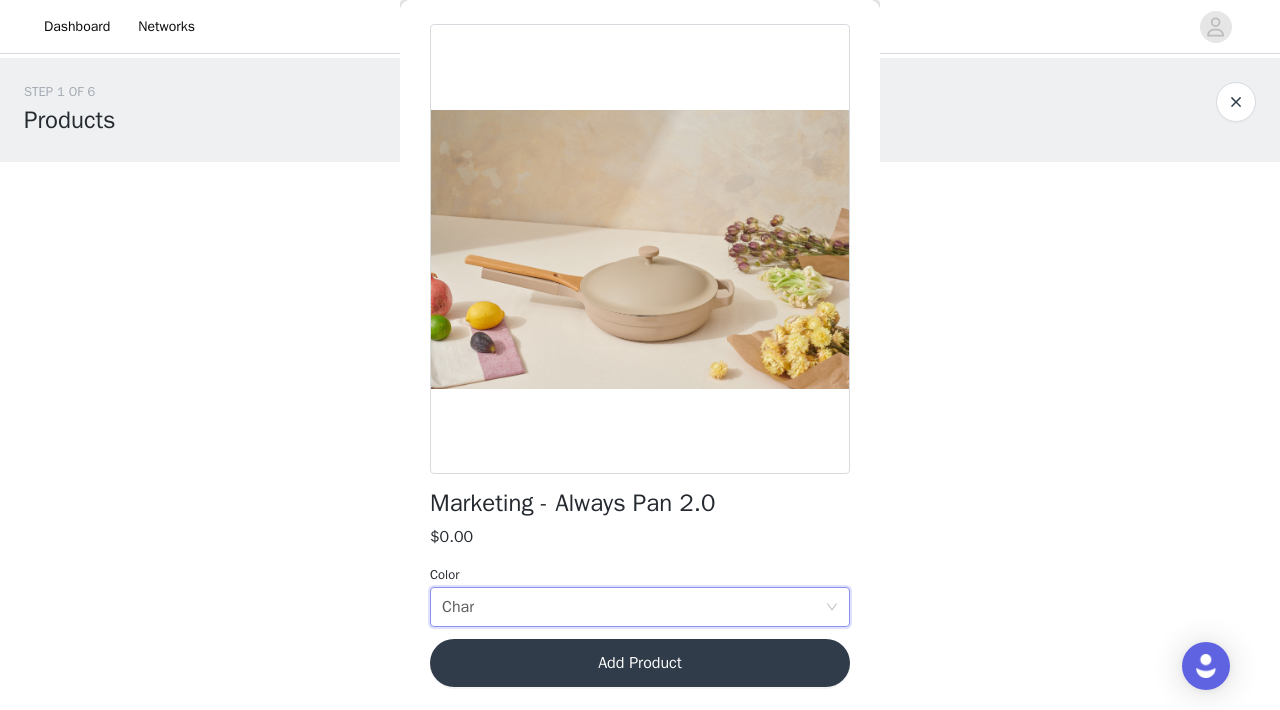 click on "Add Product" at bounding box center [640, 663] 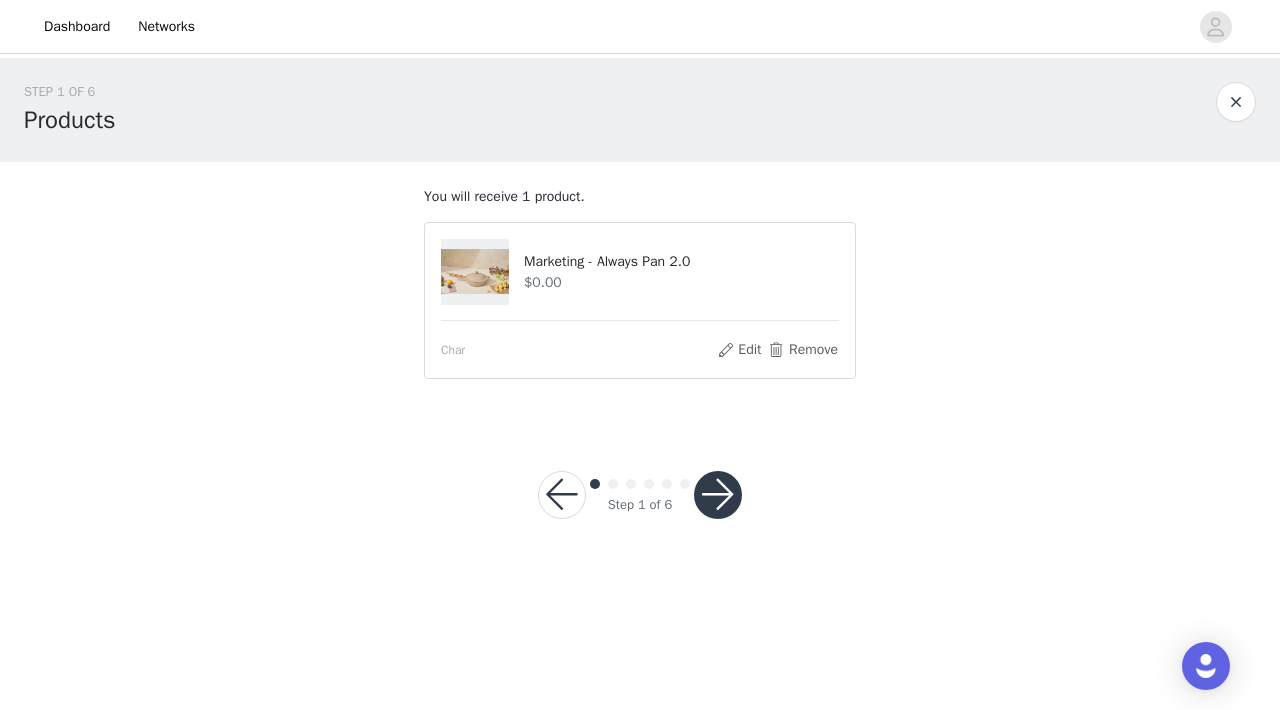 click at bounding box center [718, 495] 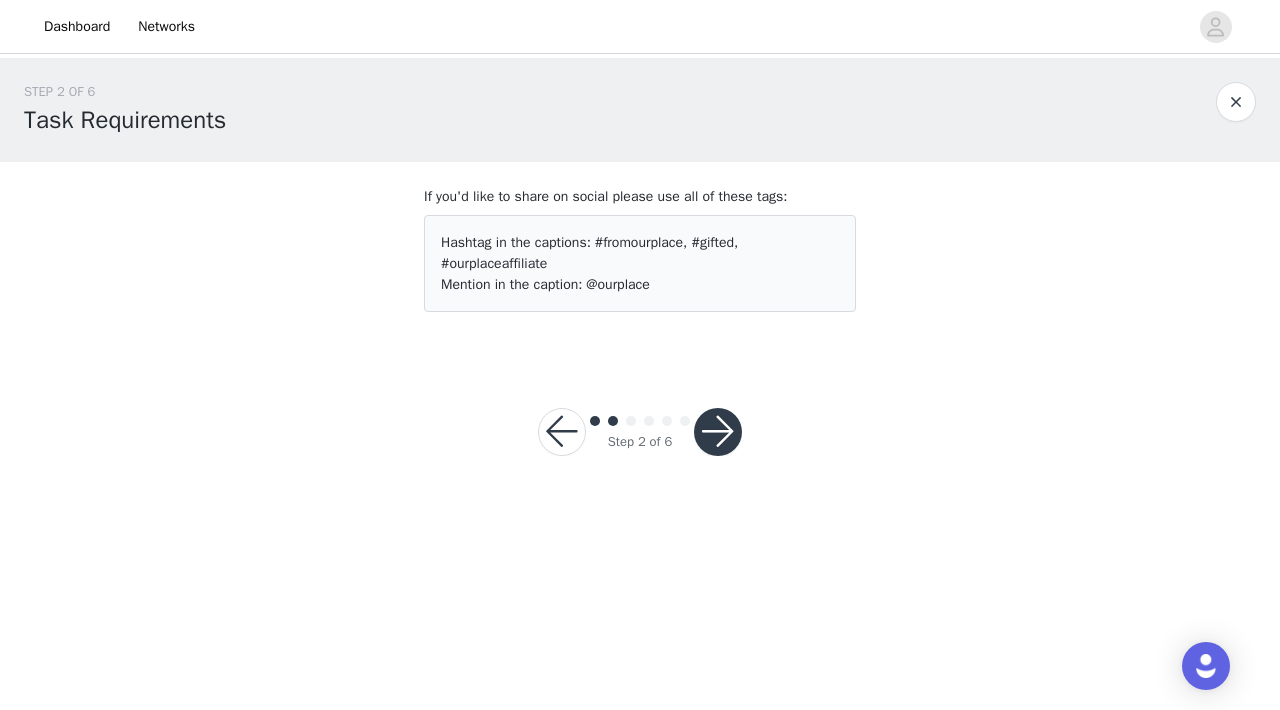 click at bounding box center (718, 432) 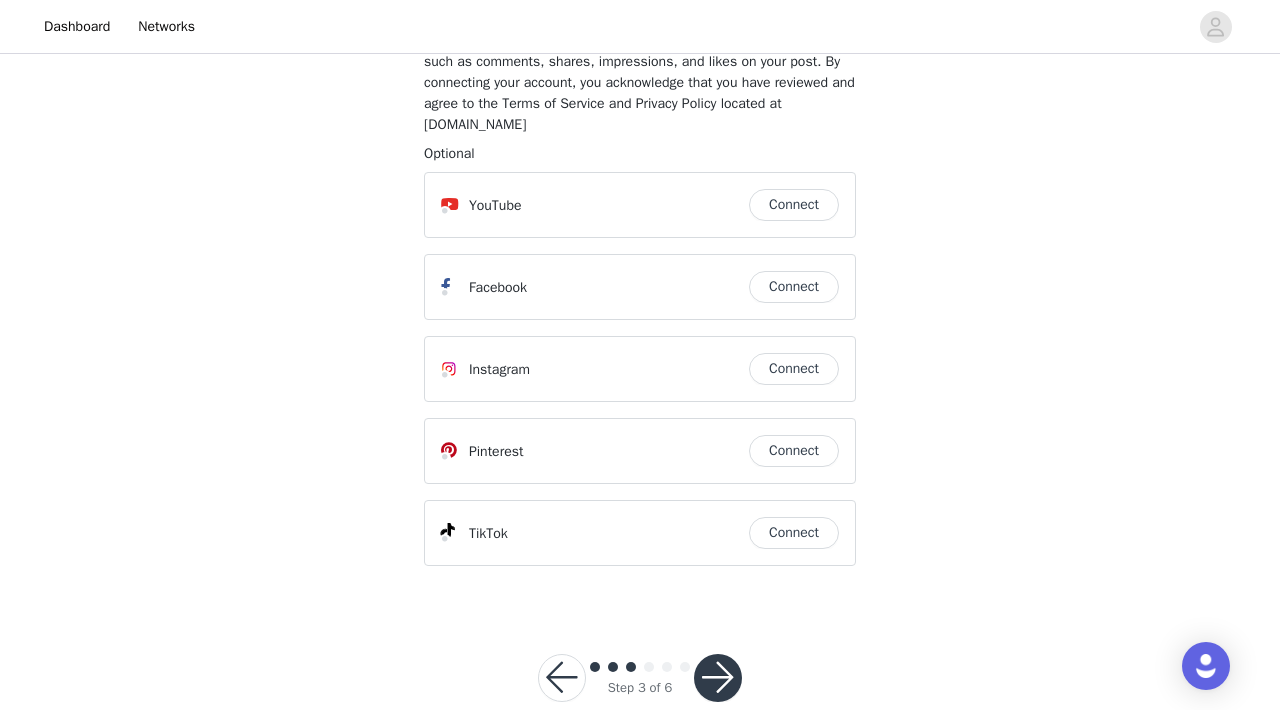 scroll, scrollTop: 237, scrollLeft: 0, axis: vertical 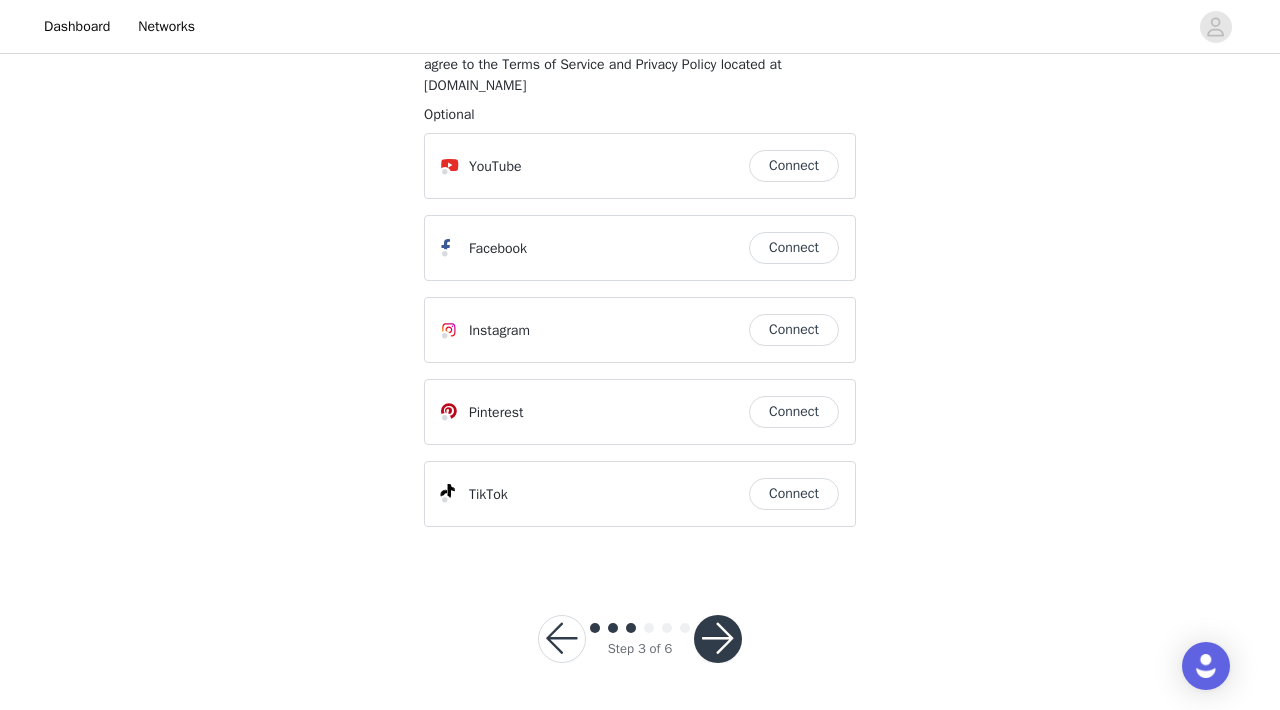 click at bounding box center (562, 639) 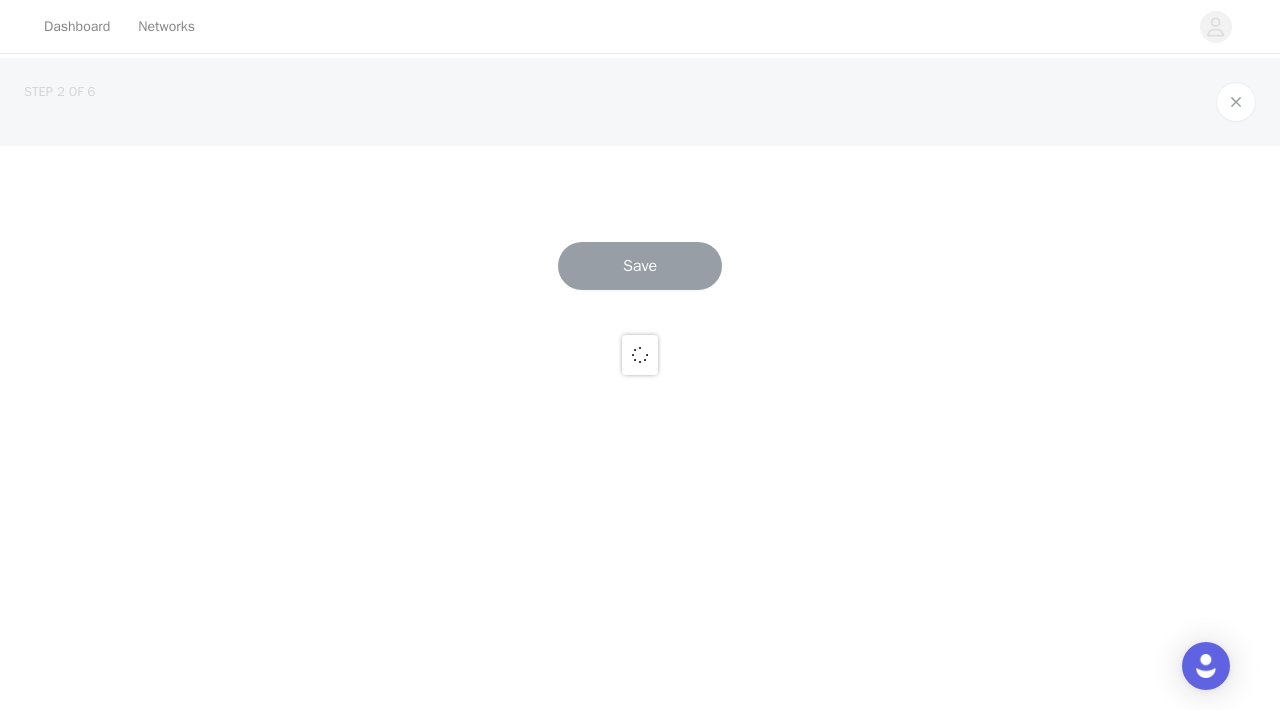 scroll, scrollTop: 0, scrollLeft: 0, axis: both 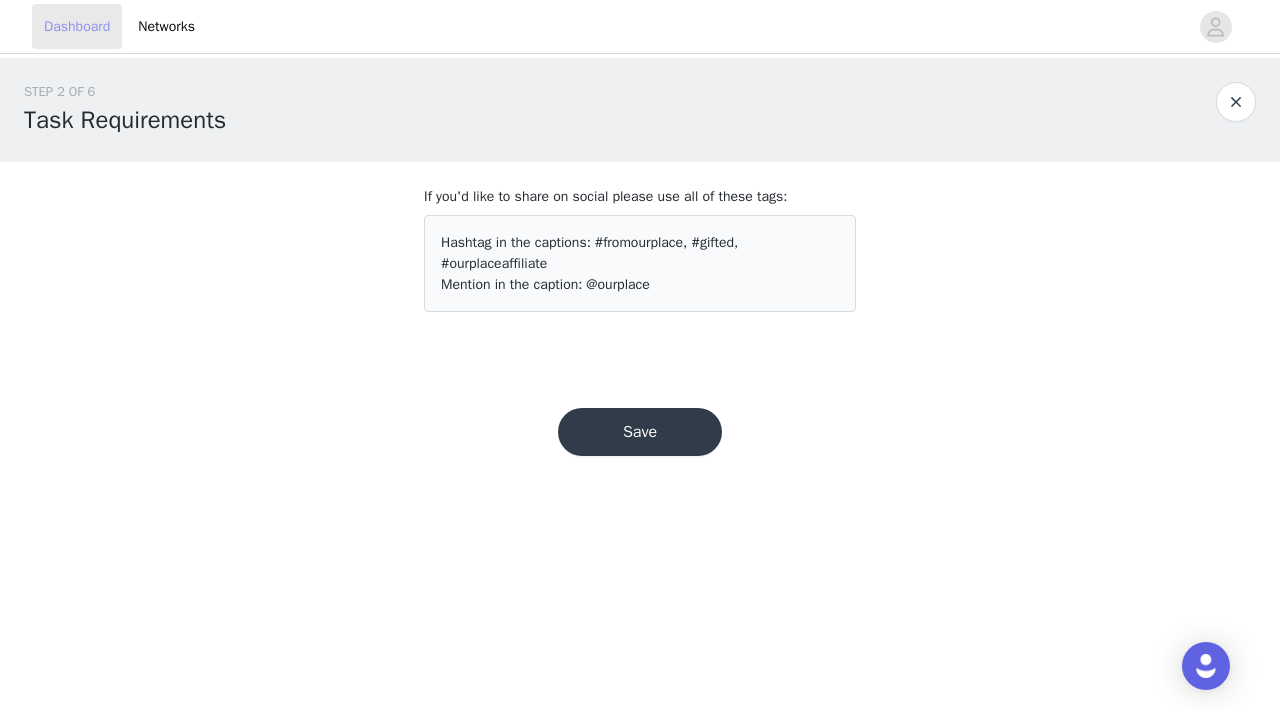 click on "Dashboard" at bounding box center [77, 26] 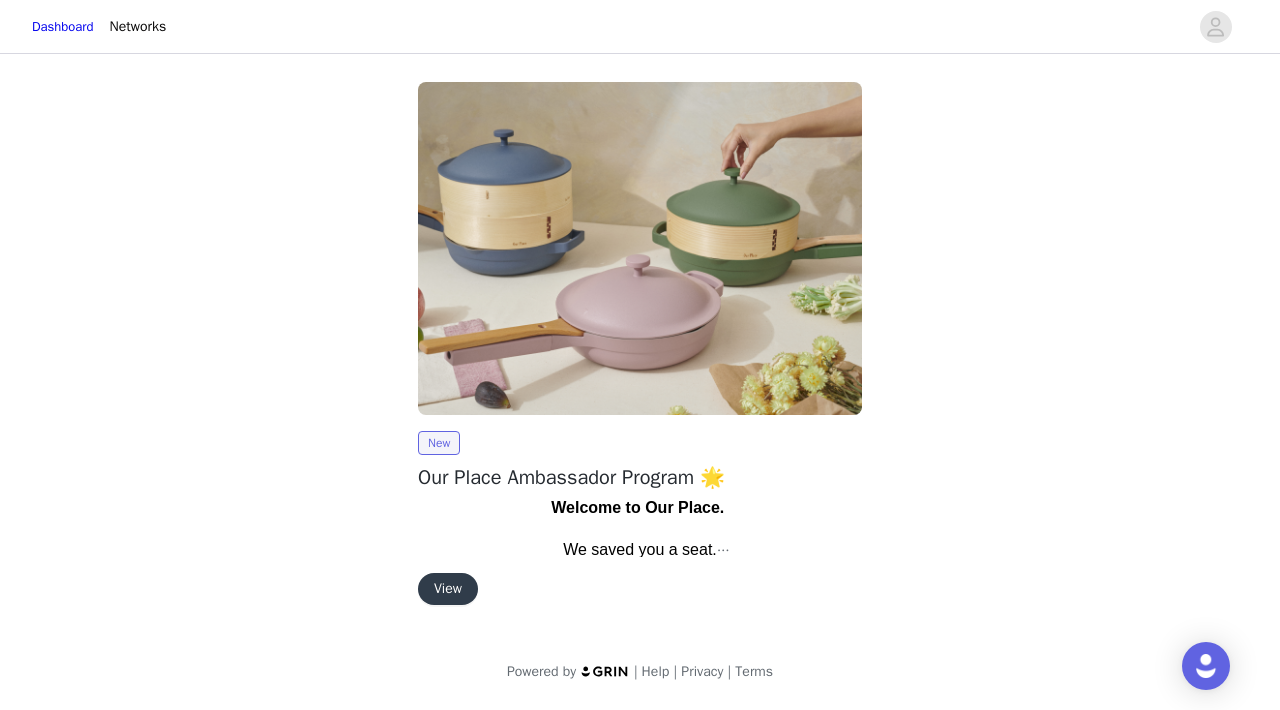 click on "View" at bounding box center [448, 589] 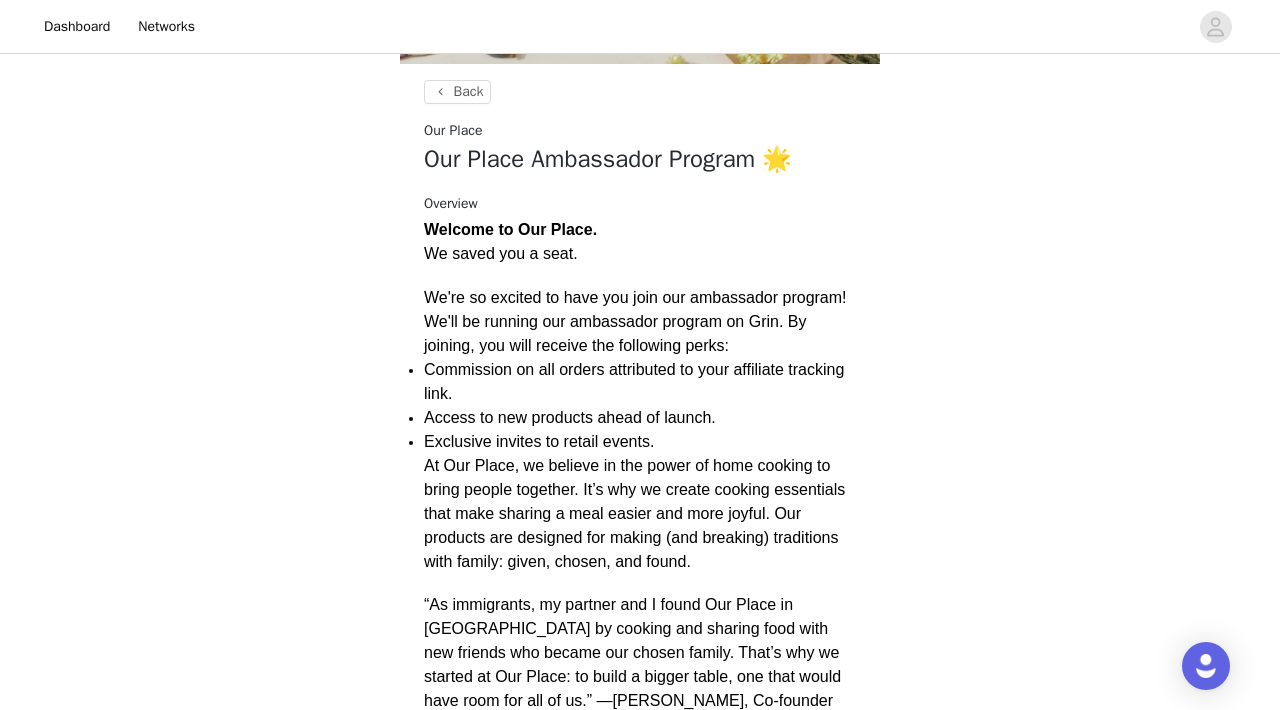 scroll, scrollTop: 629, scrollLeft: 0, axis: vertical 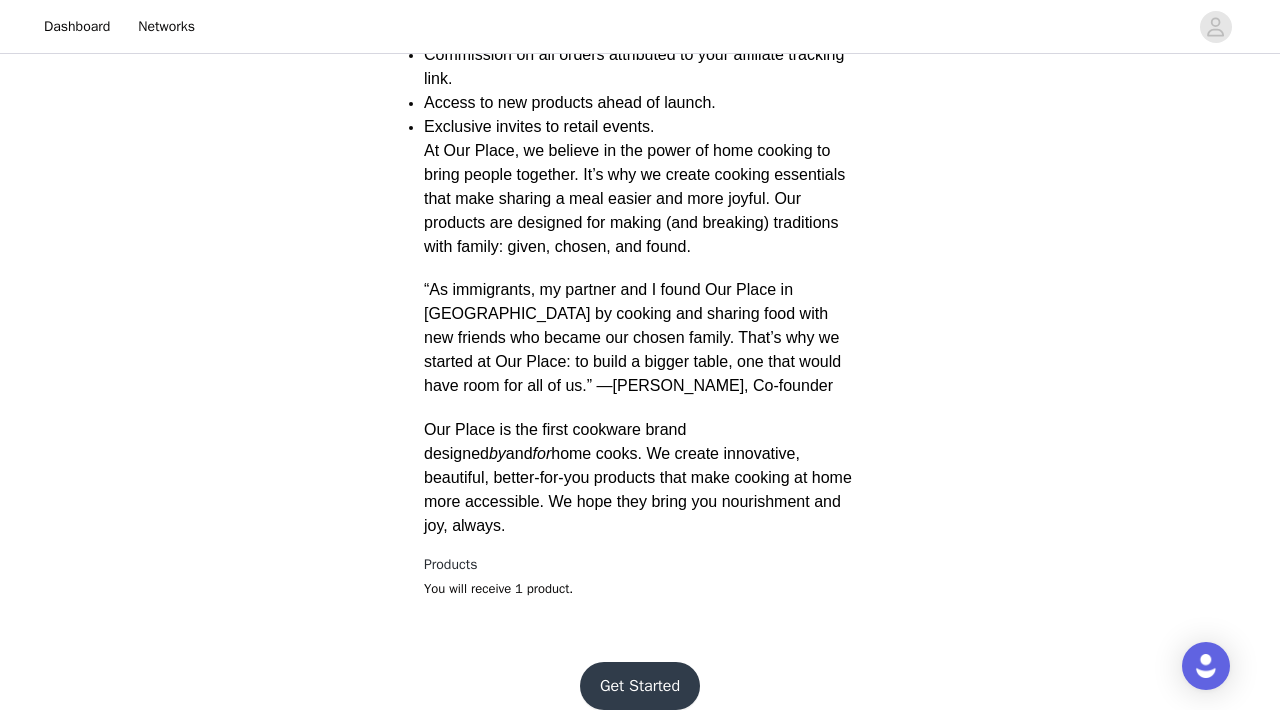 click on "Get Started" at bounding box center (640, 686) 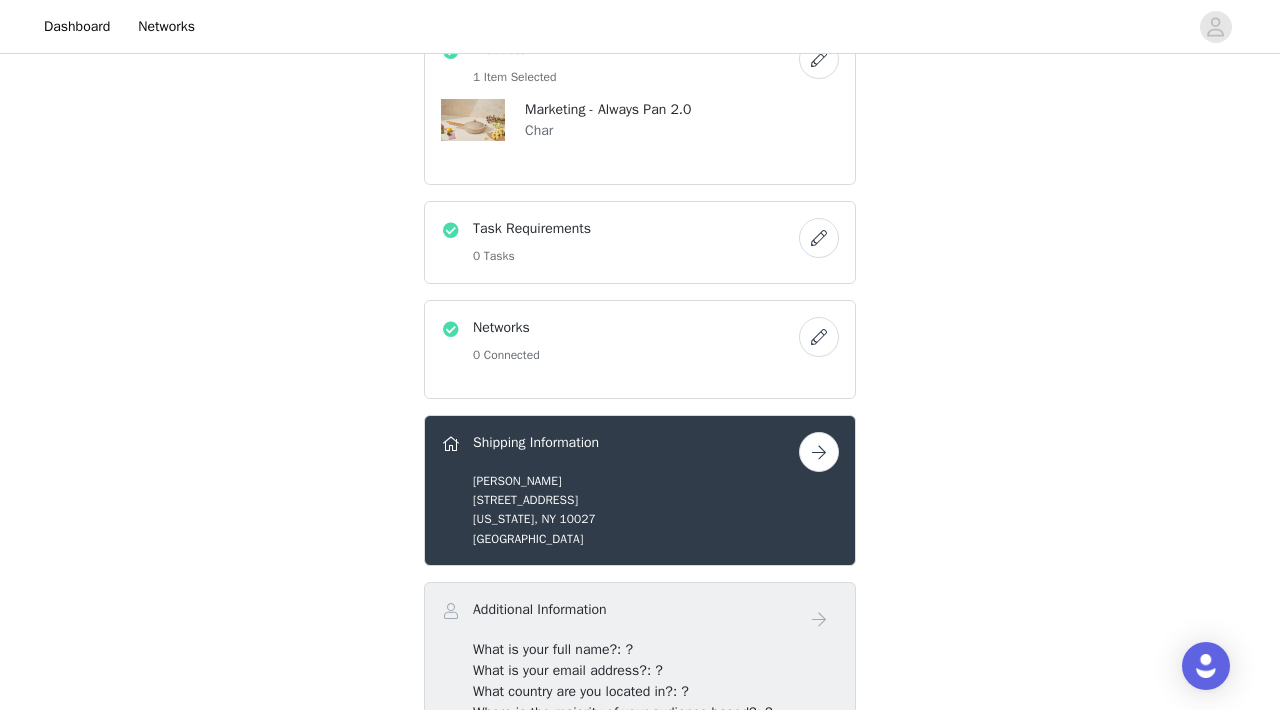 scroll, scrollTop: 446, scrollLeft: 0, axis: vertical 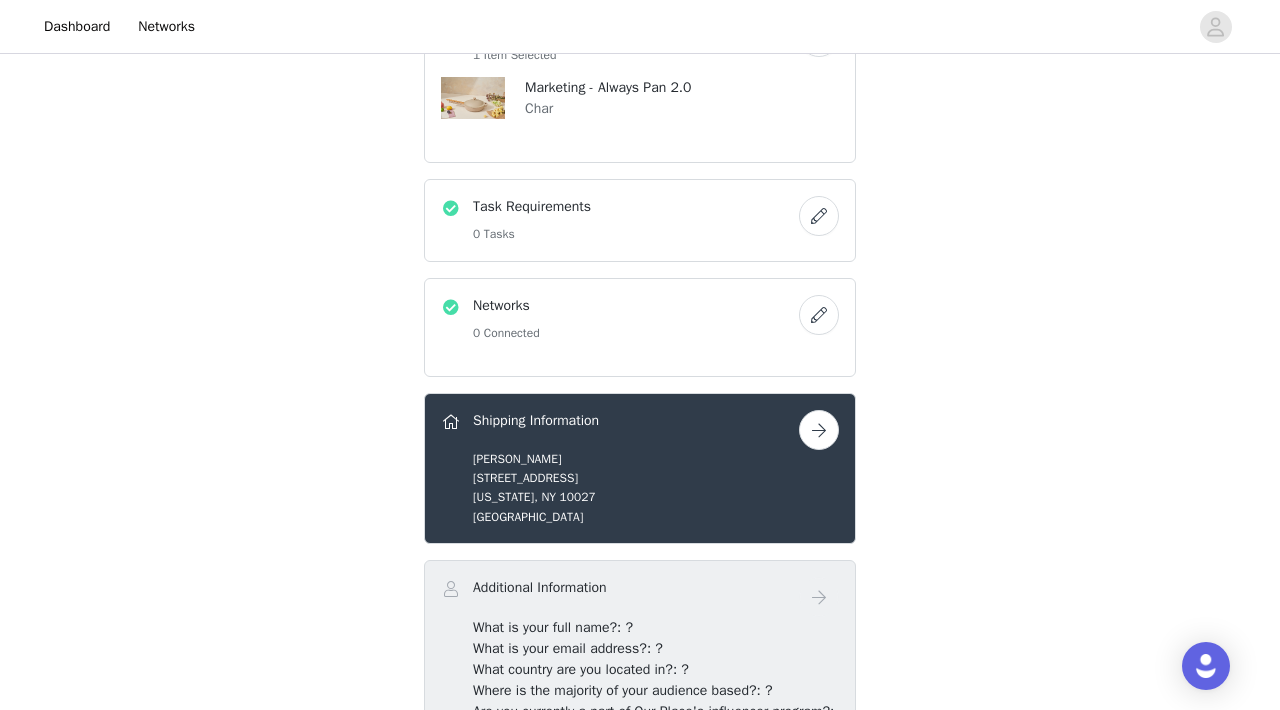 click at bounding box center (819, 216) 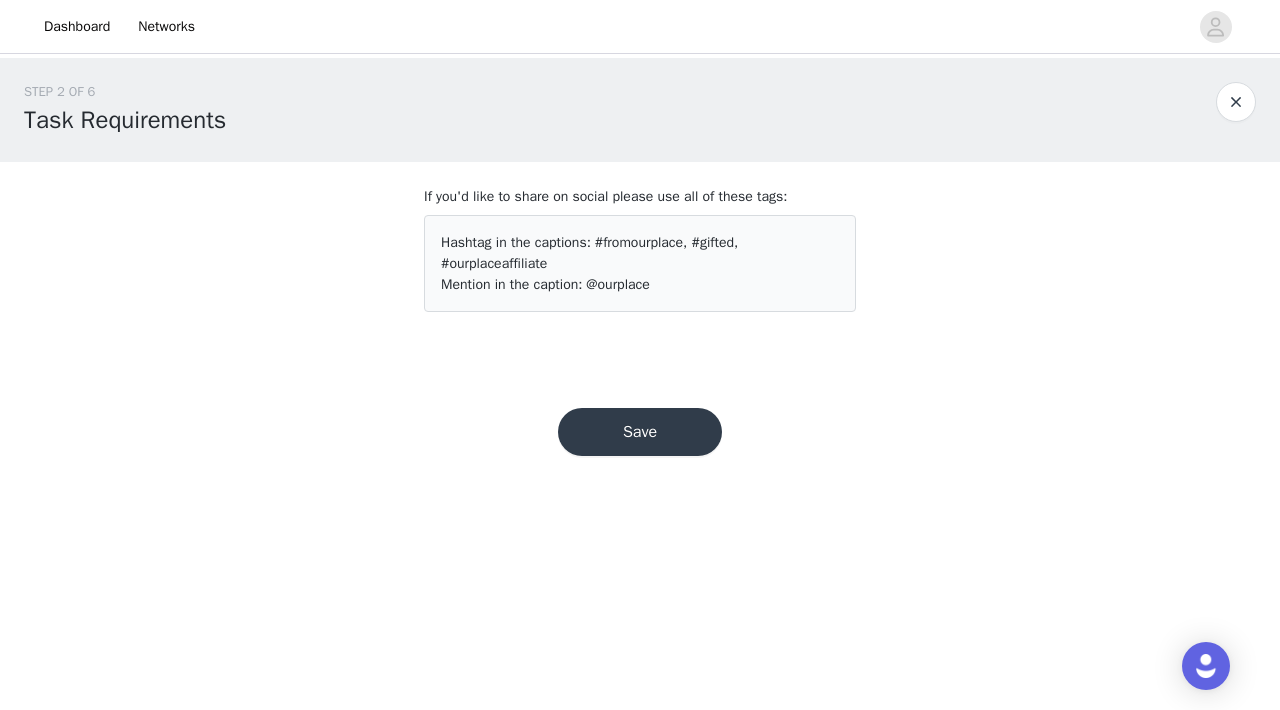 click on "Save" at bounding box center (640, 432) 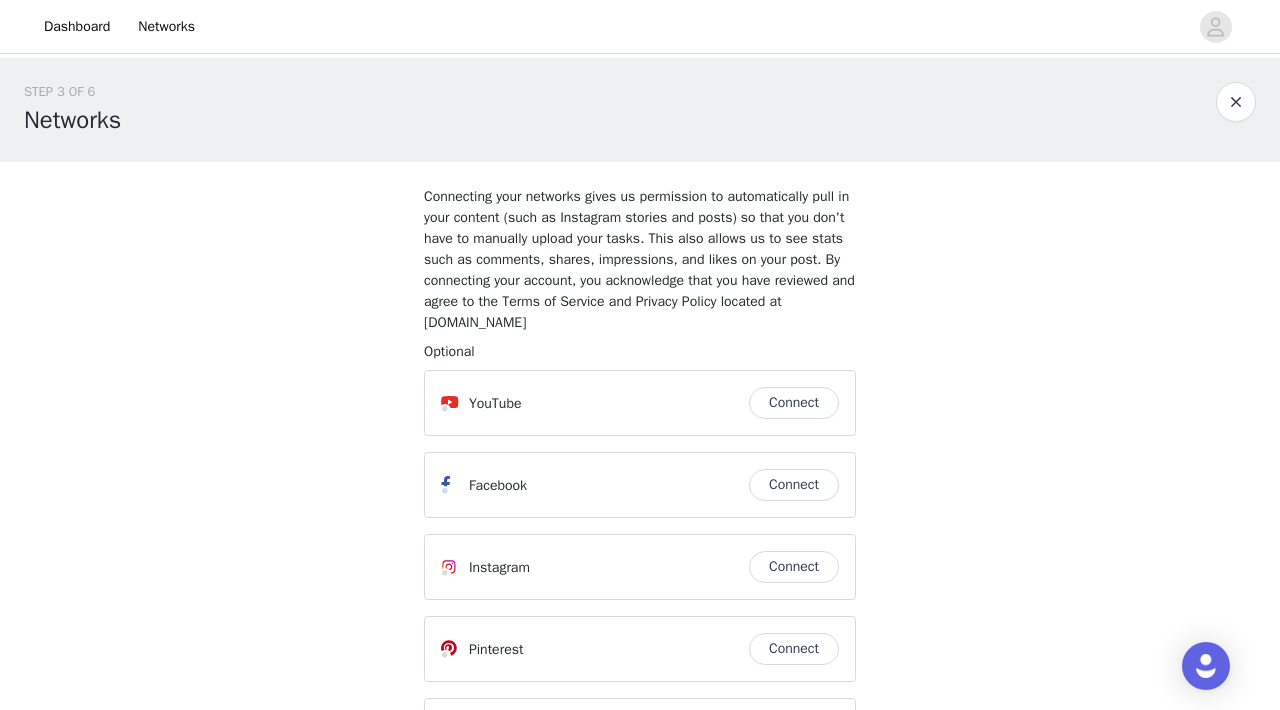 scroll, scrollTop: 237, scrollLeft: 0, axis: vertical 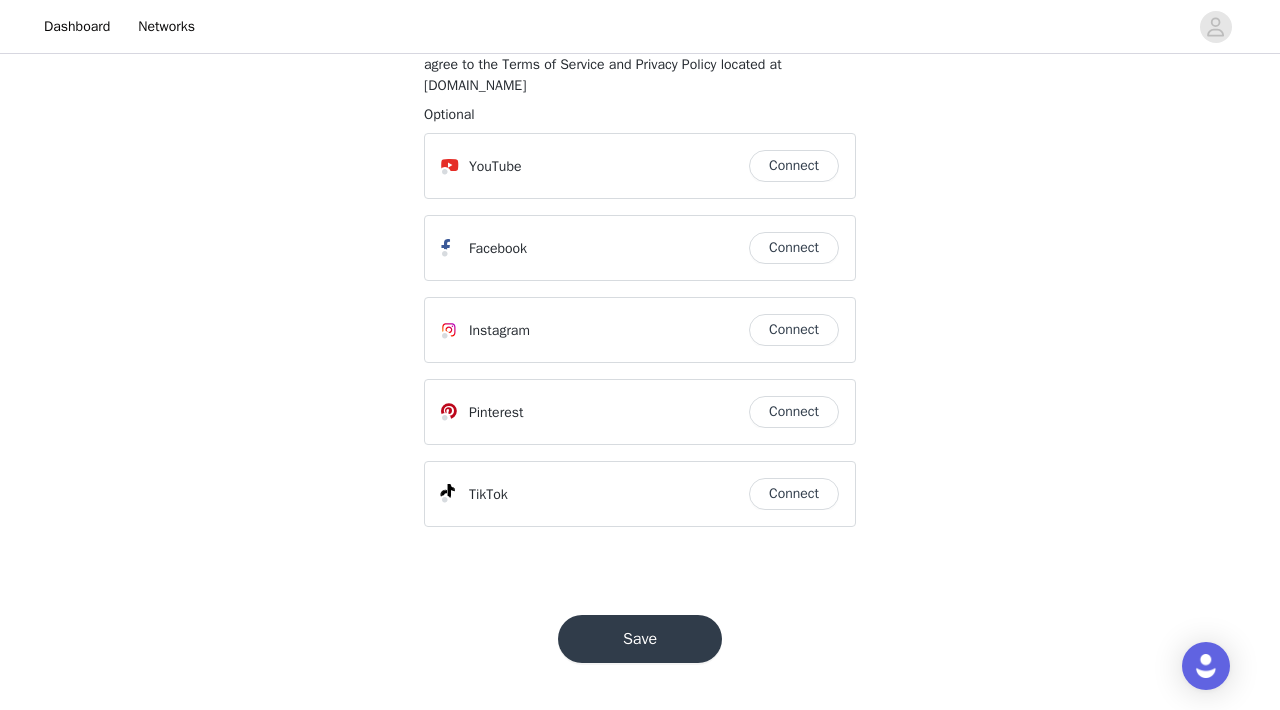click on "Save" at bounding box center [640, 639] 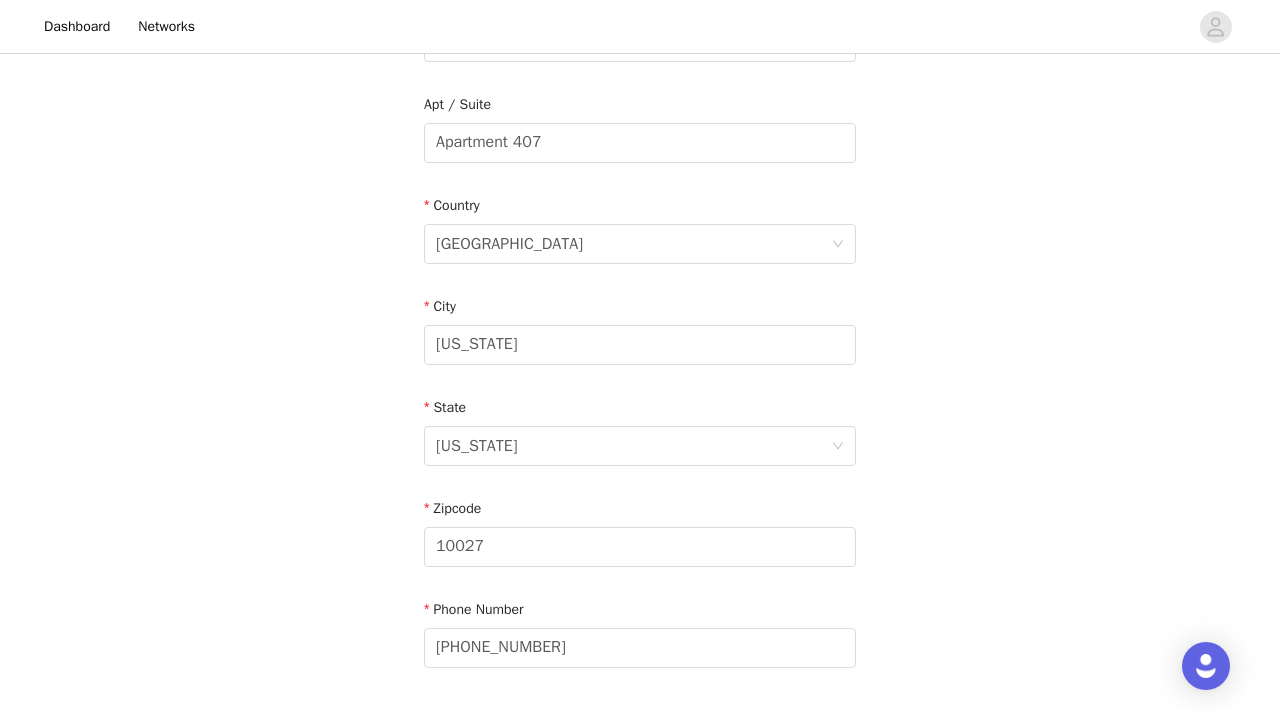 scroll, scrollTop: 653, scrollLeft: 0, axis: vertical 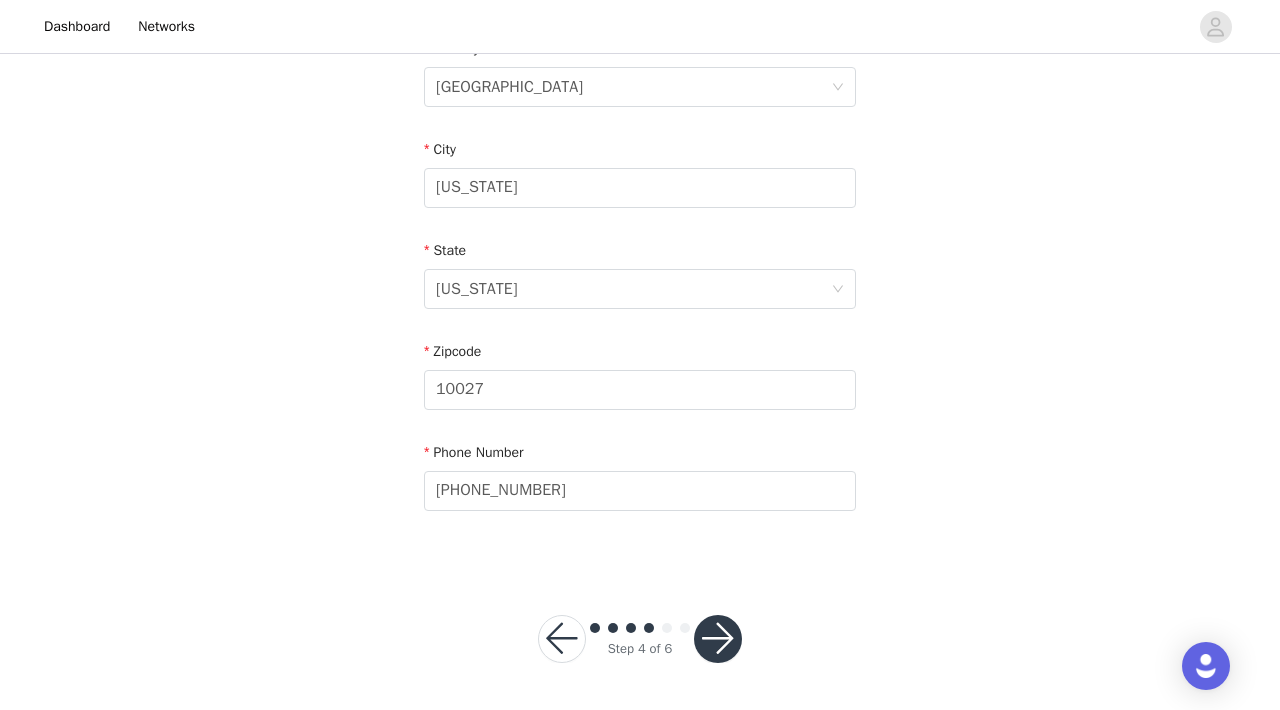 click at bounding box center (718, 639) 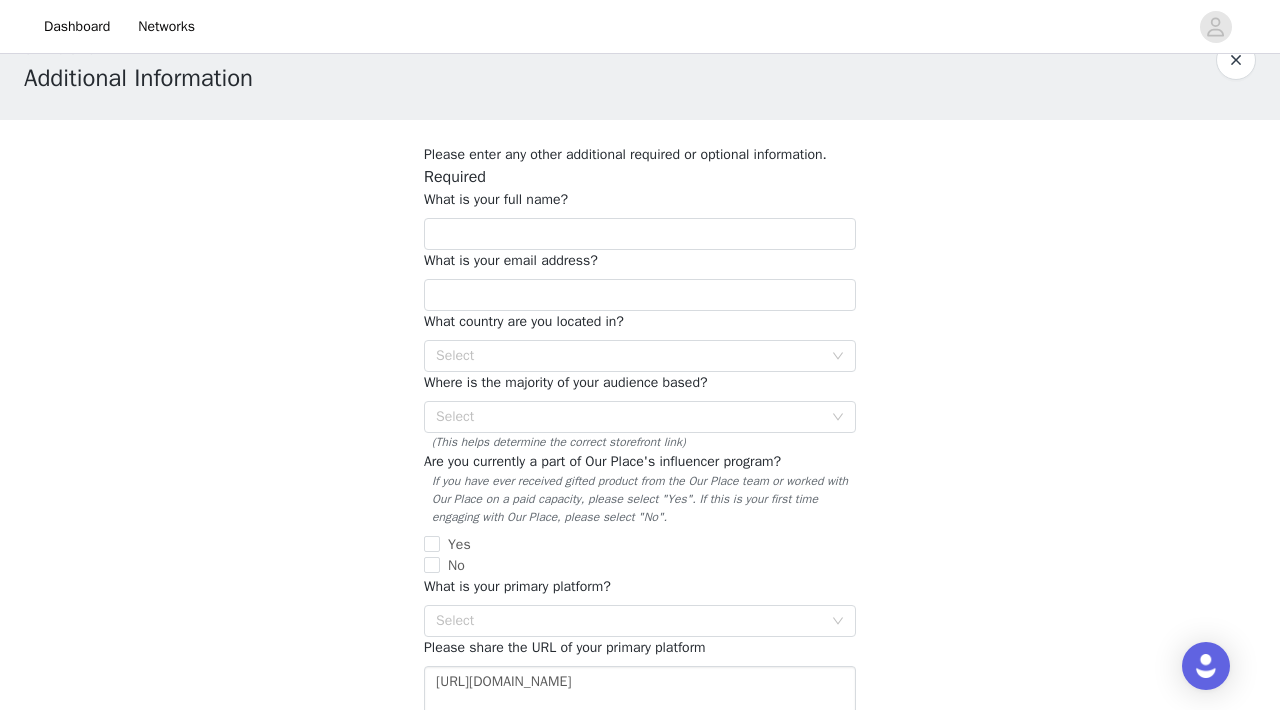scroll, scrollTop: 44, scrollLeft: 0, axis: vertical 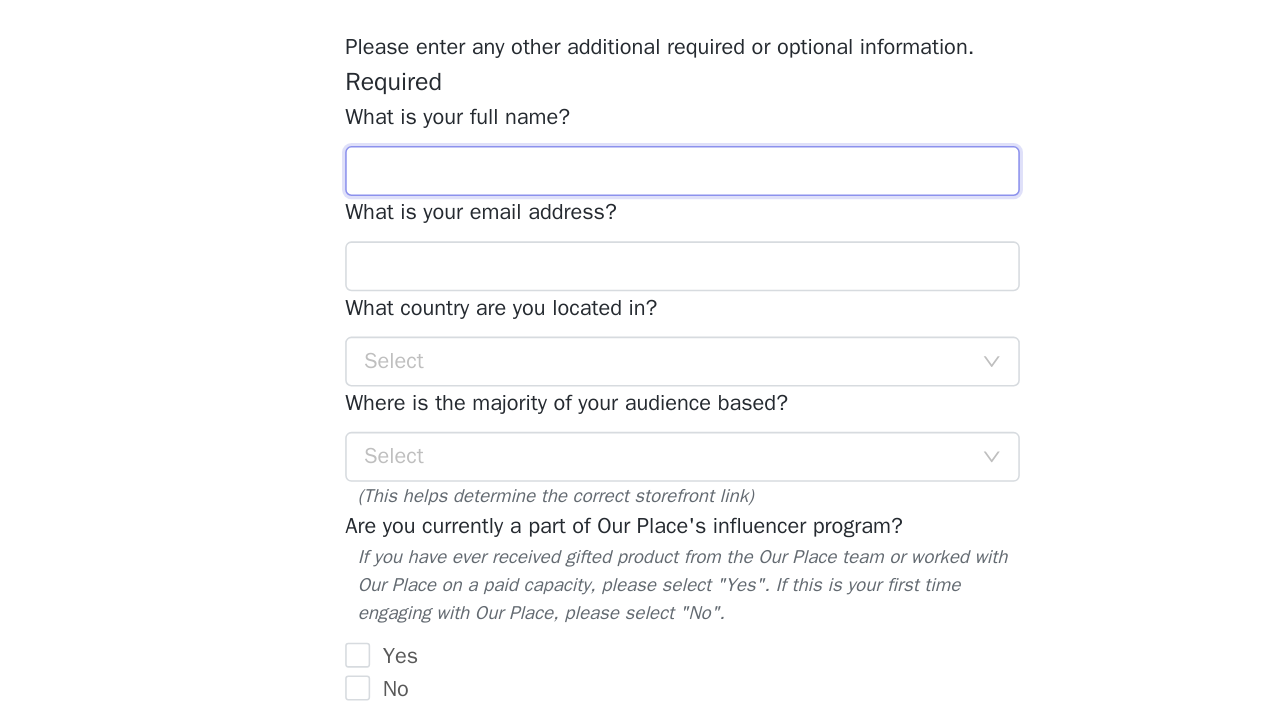 click at bounding box center [640, 232] 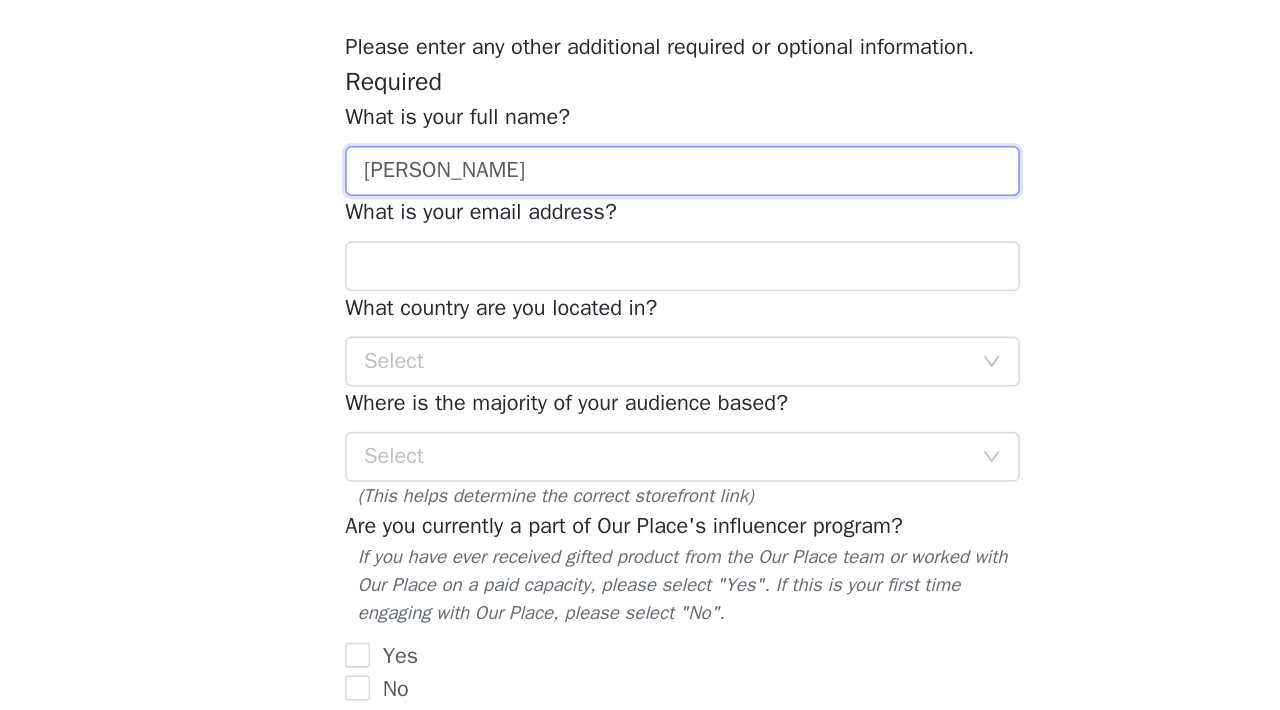 click on "[PERSON_NAME]" at bounding box center [640, 232] 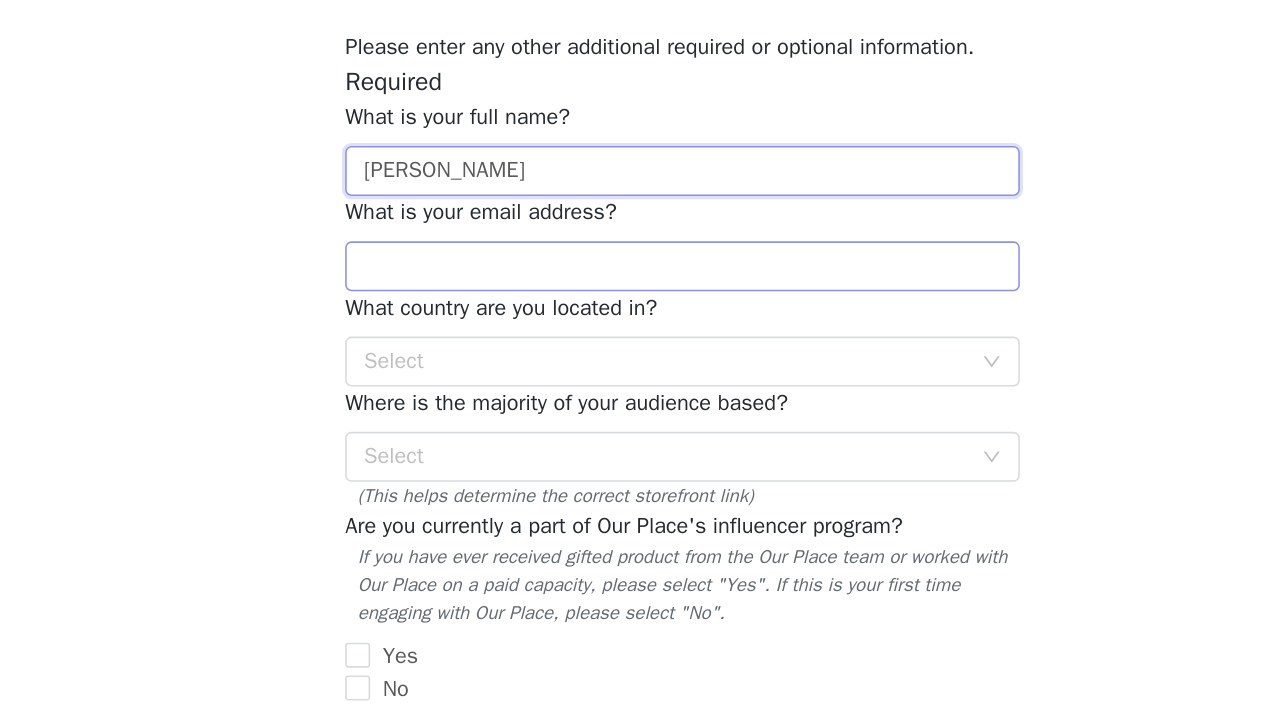 type on "[PERSON_NAME]" 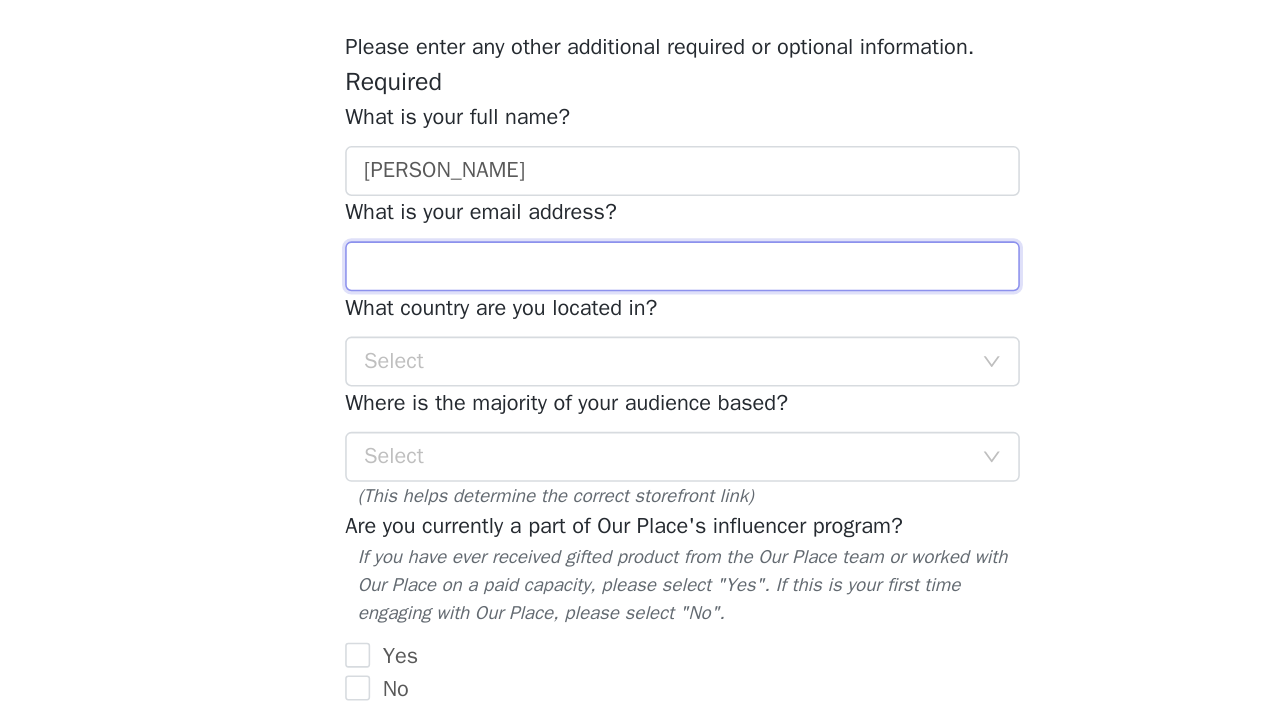 click at bounding box center (640, 293) 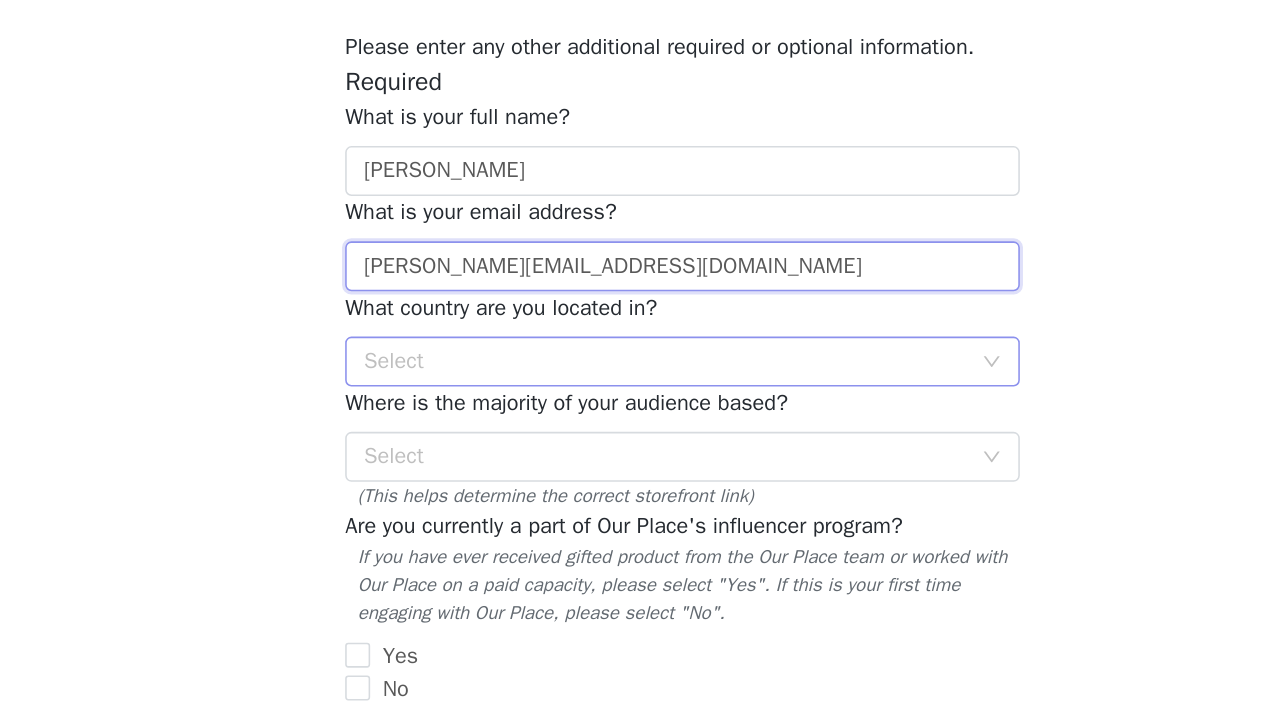 click on "Select" at bounding box center (629, 354) 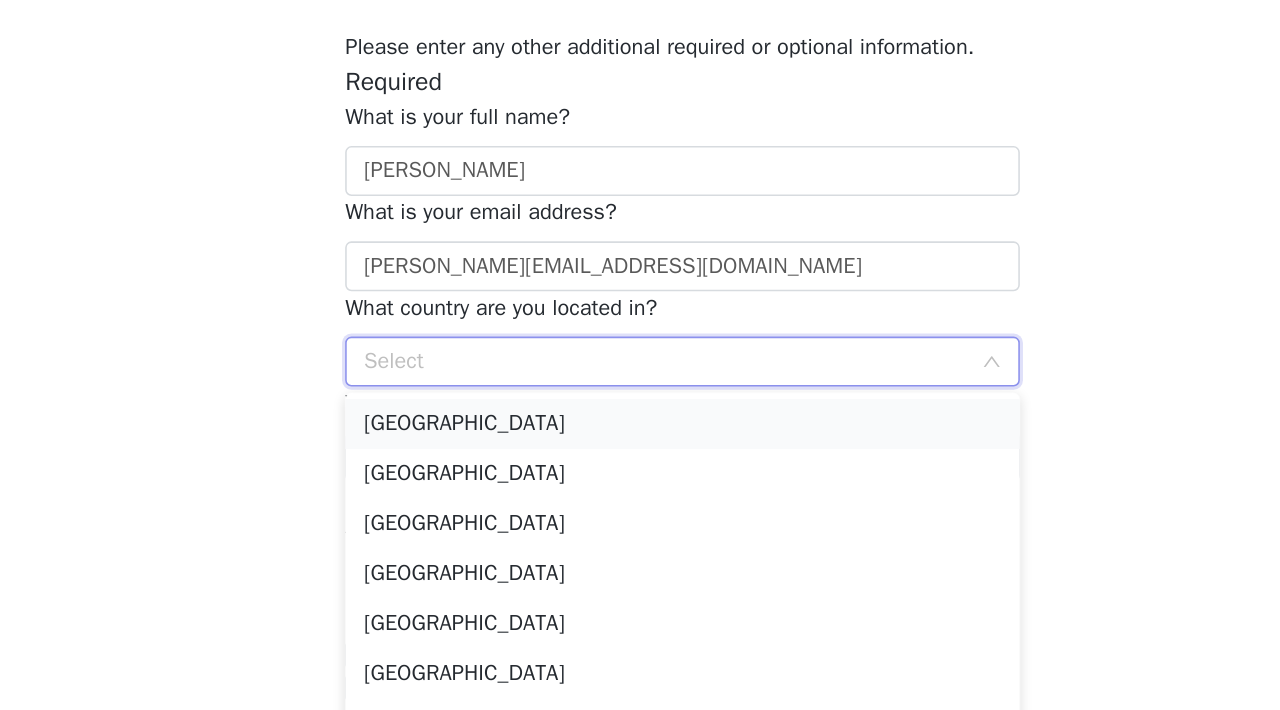 click on "[GEOGRAPHIC_DATA]" at bounding box center (640, 394) 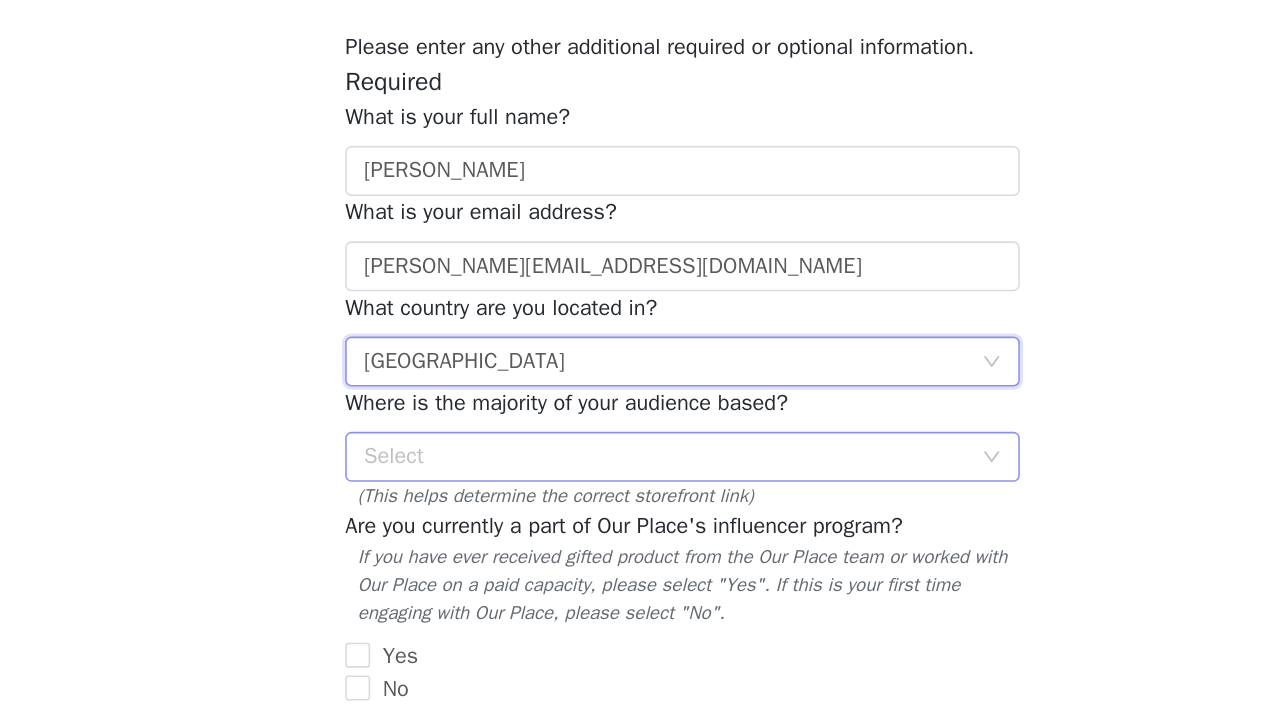 click on "Select" at bounding box center [629, 415] 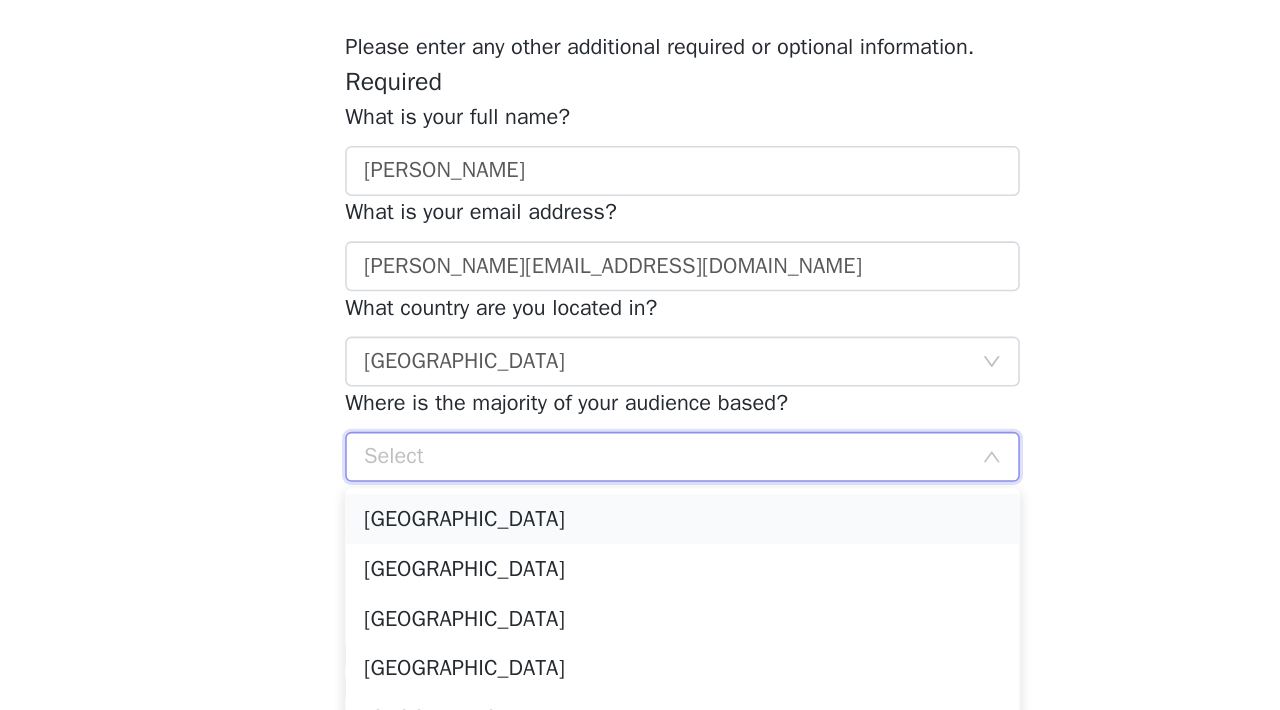click on "[GEOGRAPHIC_DATA]" at bounding box center [640, 455] 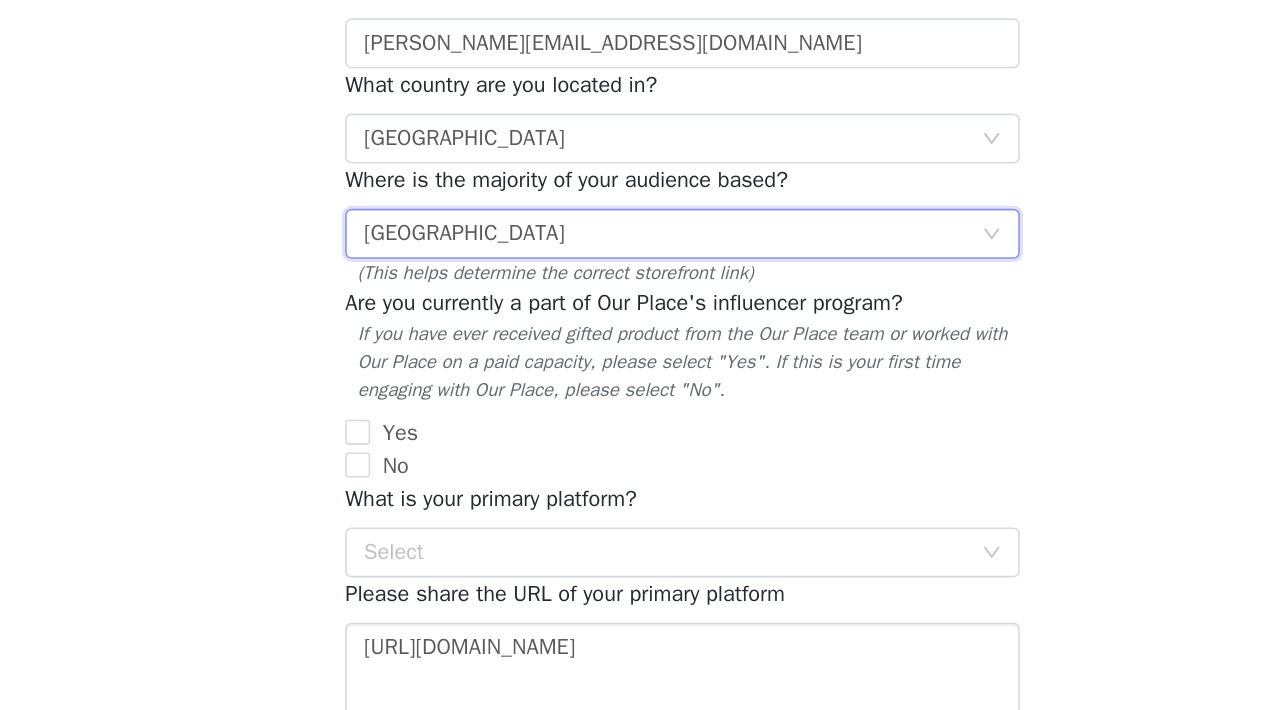 scroll, scrollTop: 81, scrollLeft: 0, axis: vertical 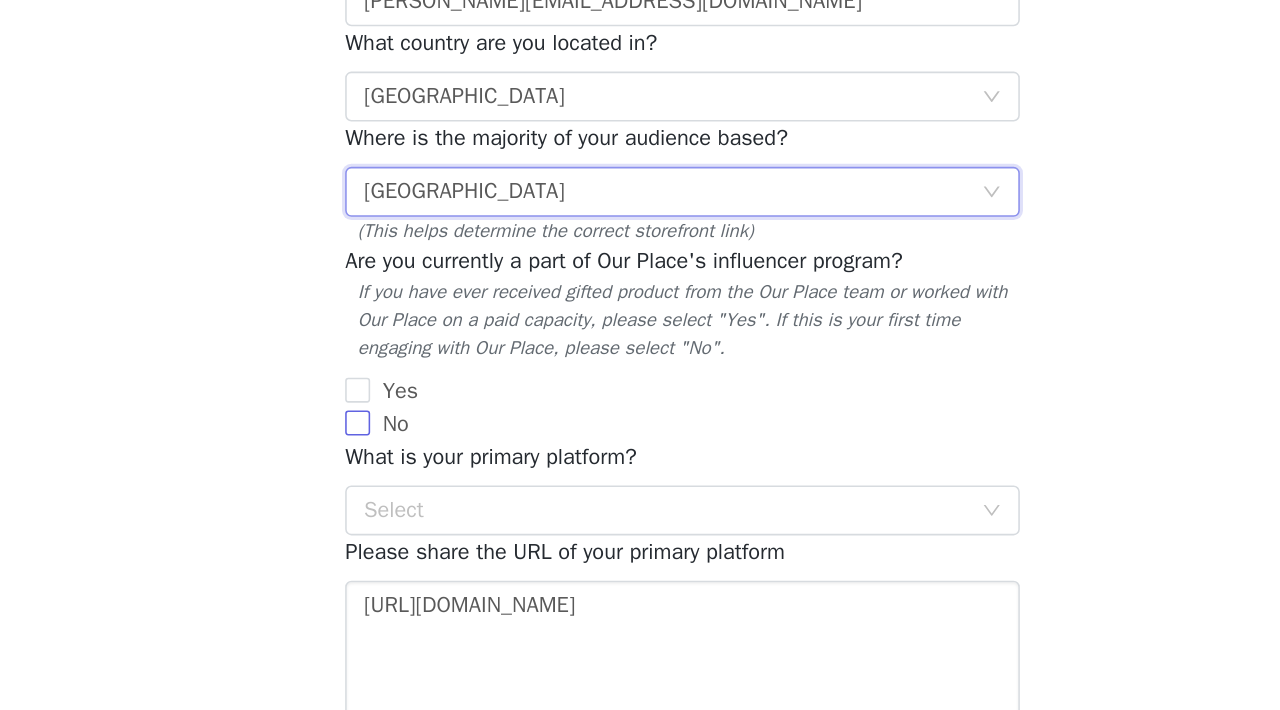 click on "No" at bounding box center (432, 526) 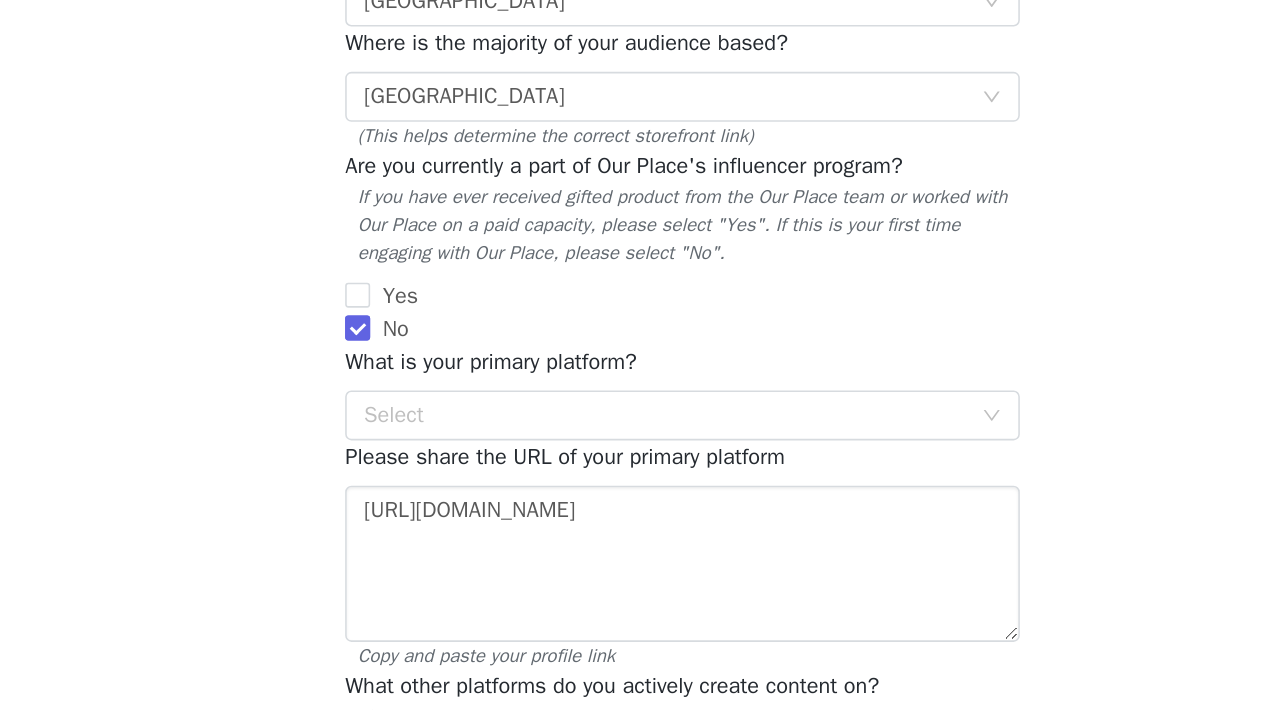 scroll, scrollTop: 159, scrollLeft: 0, axis: vertical 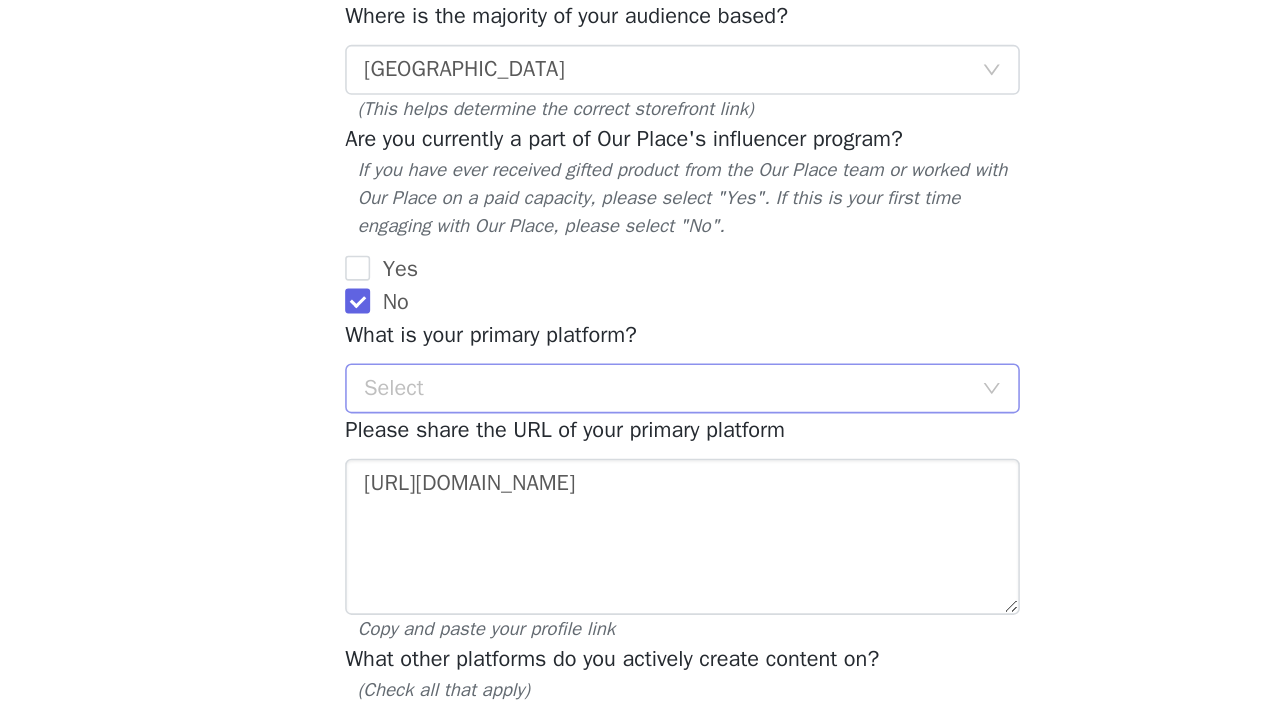 click on "Select" at bounding box center (629, 504) 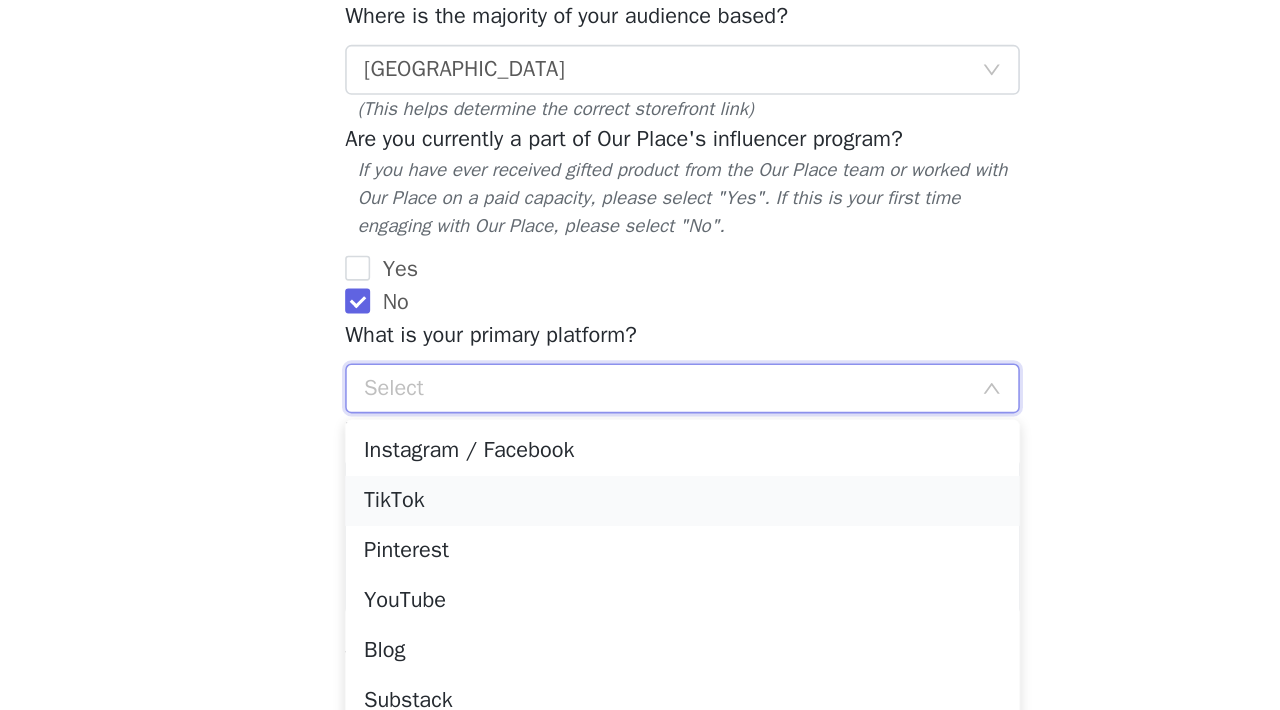 click on "TikTok" at bounding box center [640, 576] 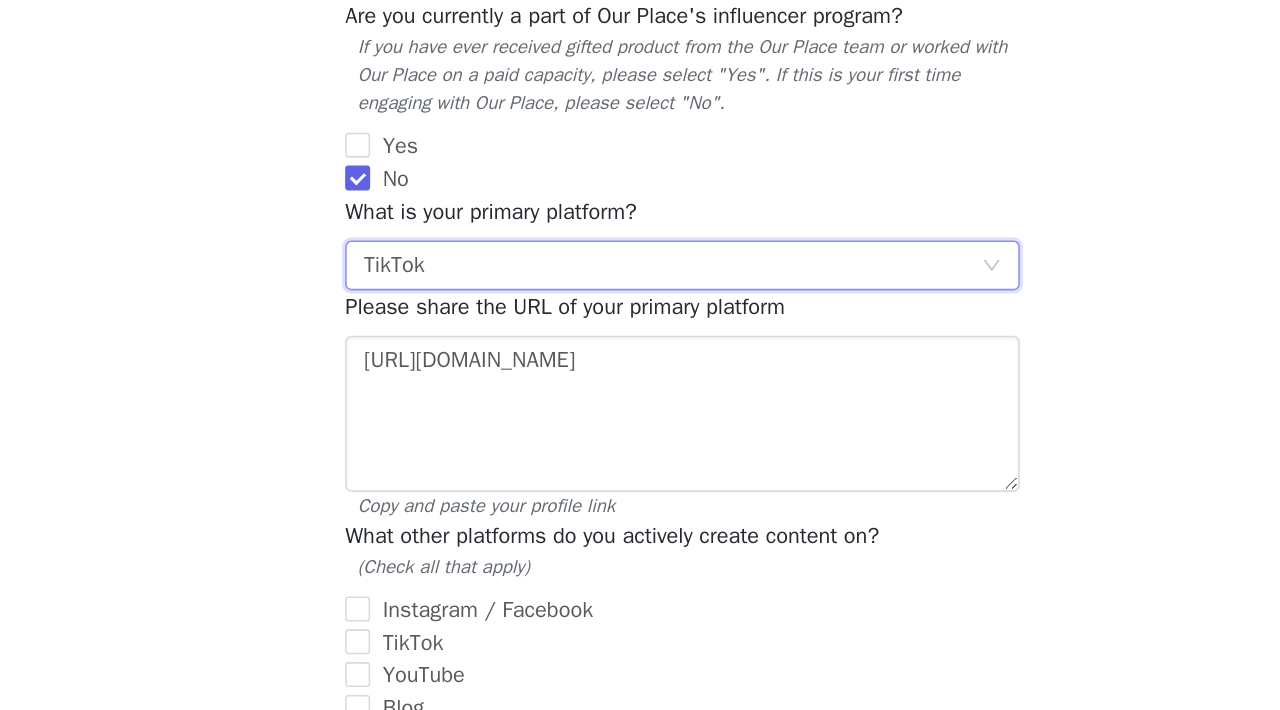 scroll, scrollTop: 240, scrollLeft: 0, axis: vertical 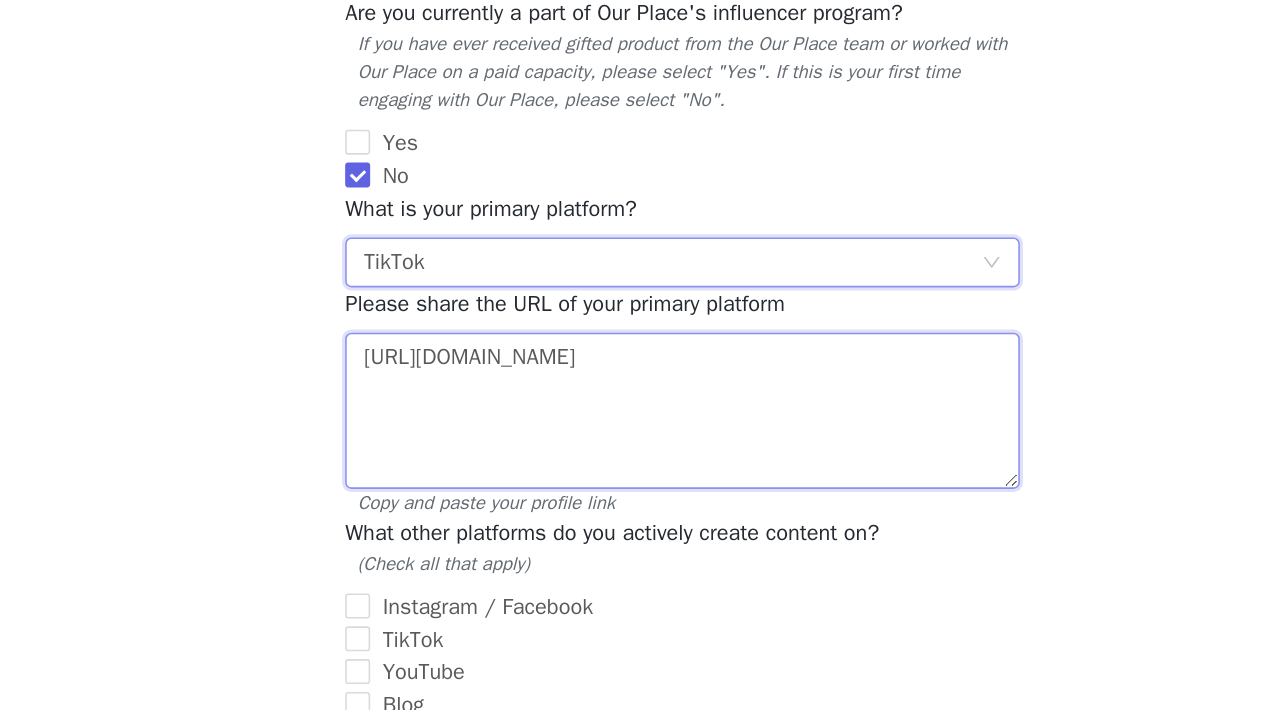 click on "[URL][DOMAIN_NAME]" at bounding box center (640, 518) 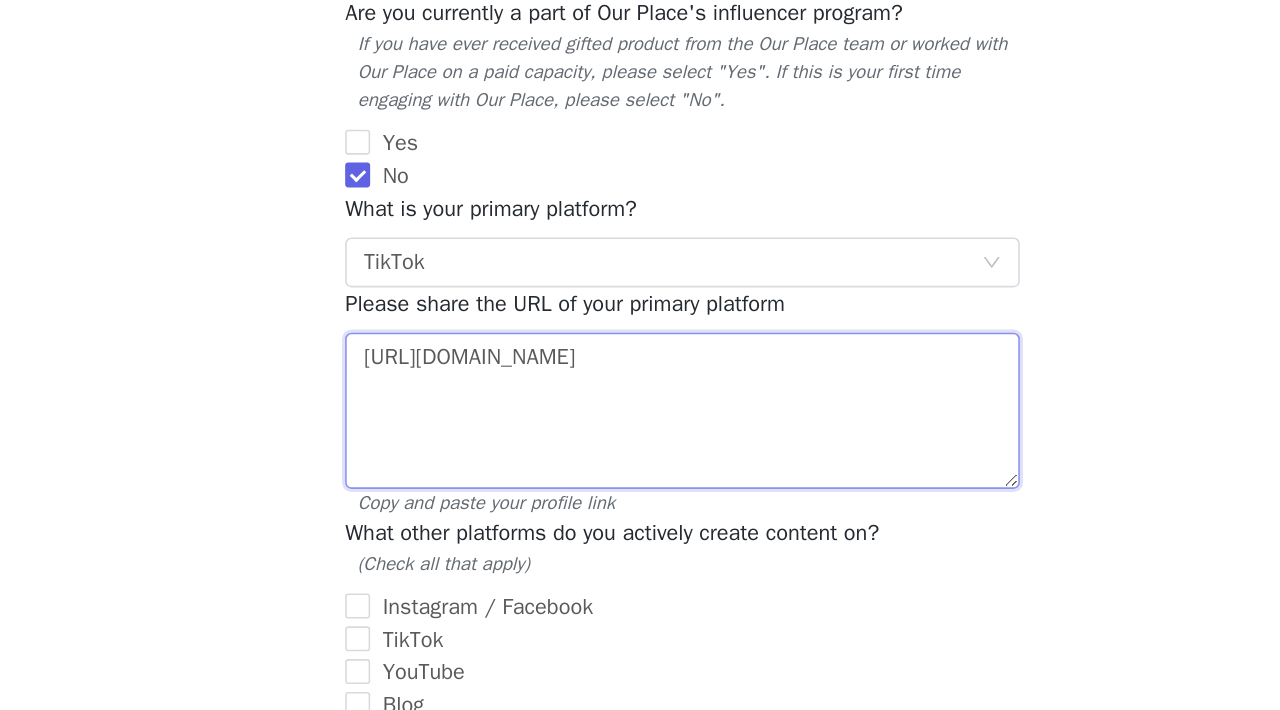 paste on "[URL][DOMAIN_NAME]" 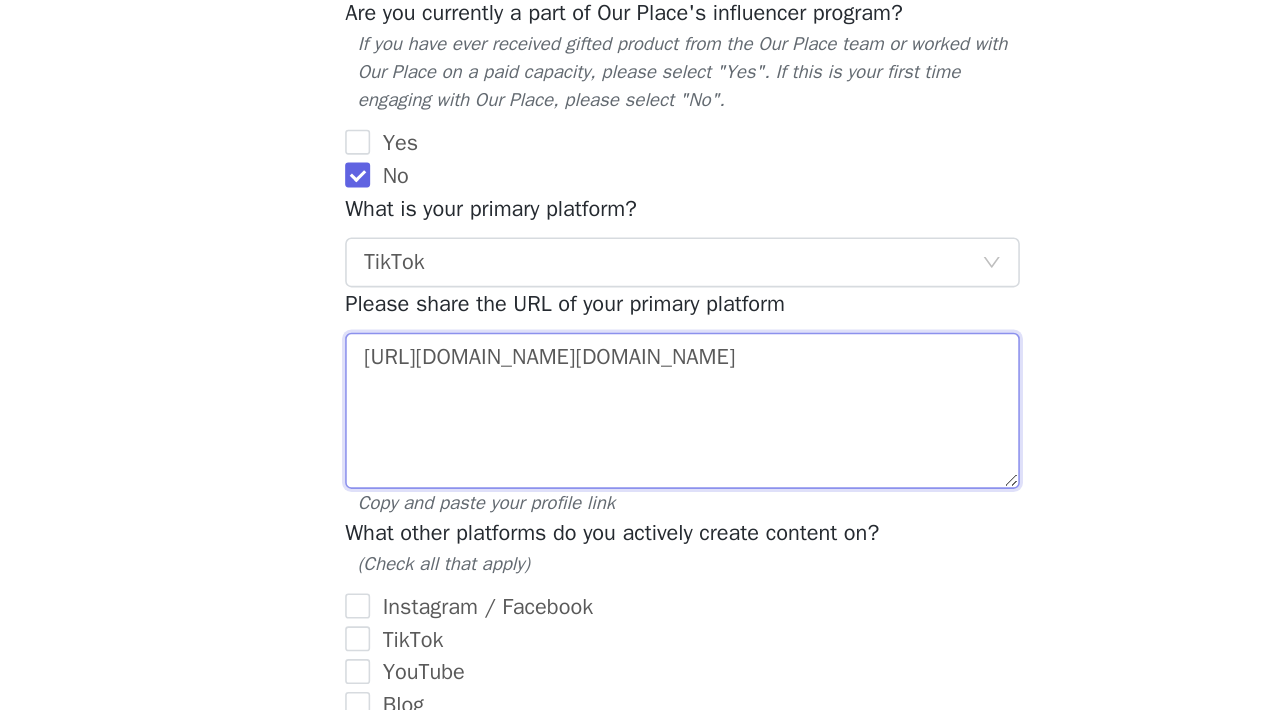 paste 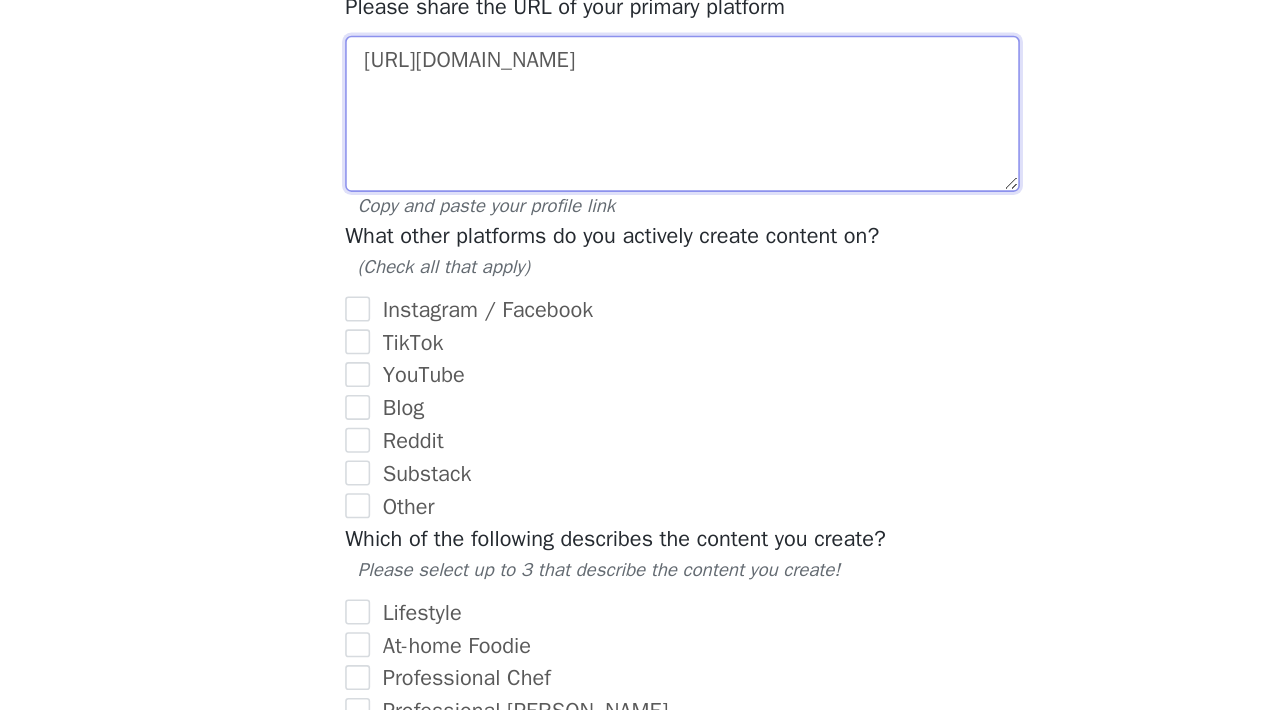scroll, scrollTop: 431, scrollLeft: 0, axis: vertical 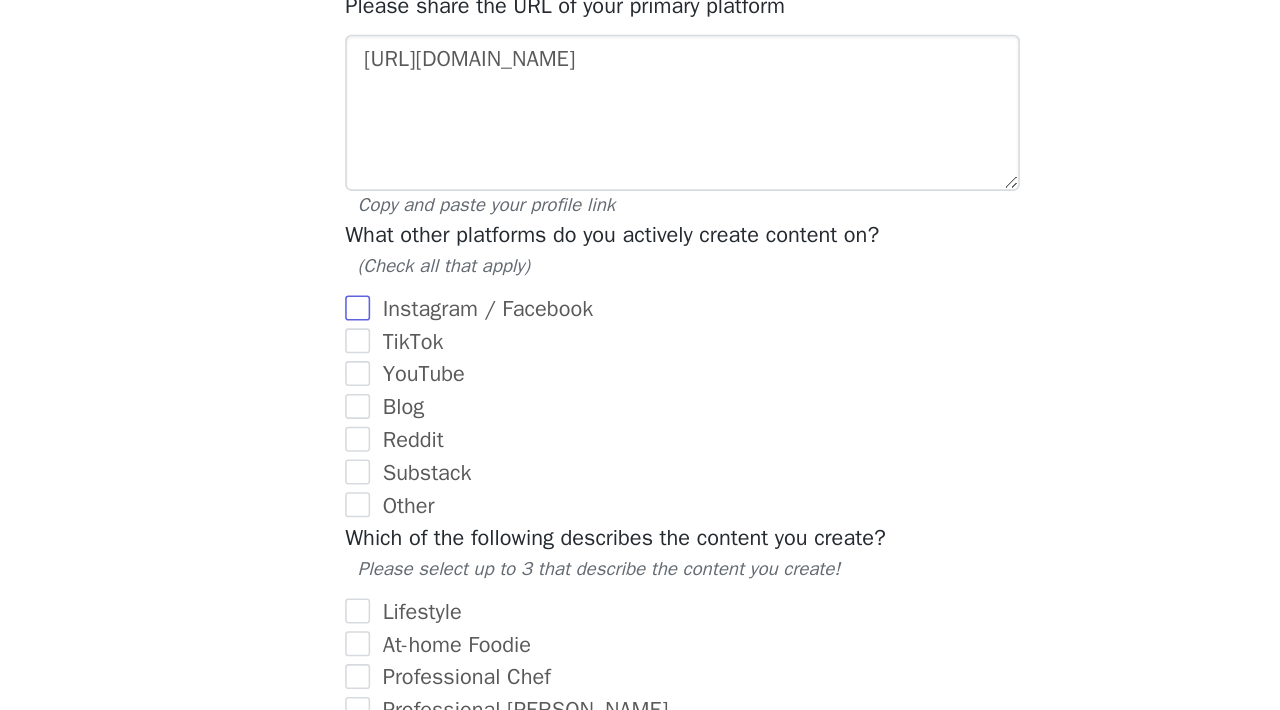 click on "Instagram / Facebook" at bounding box center (515, 452) 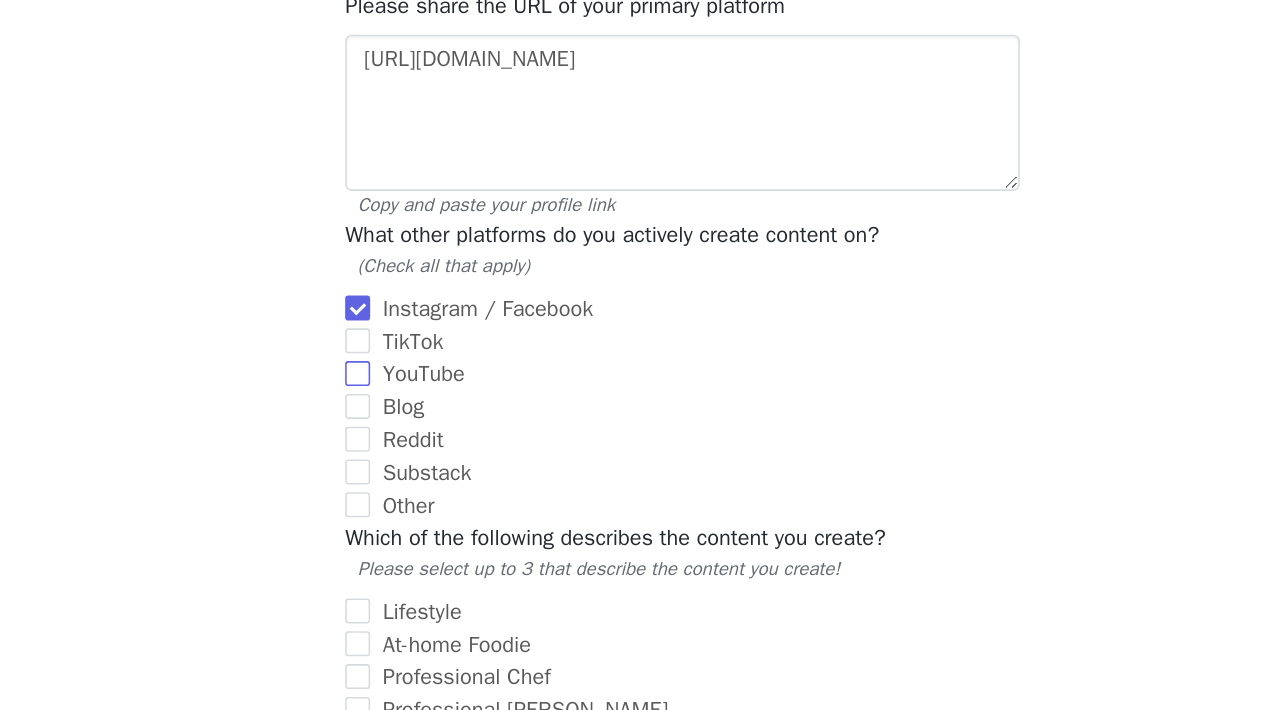 click on "YouTube" at bounding box center [474, 494] 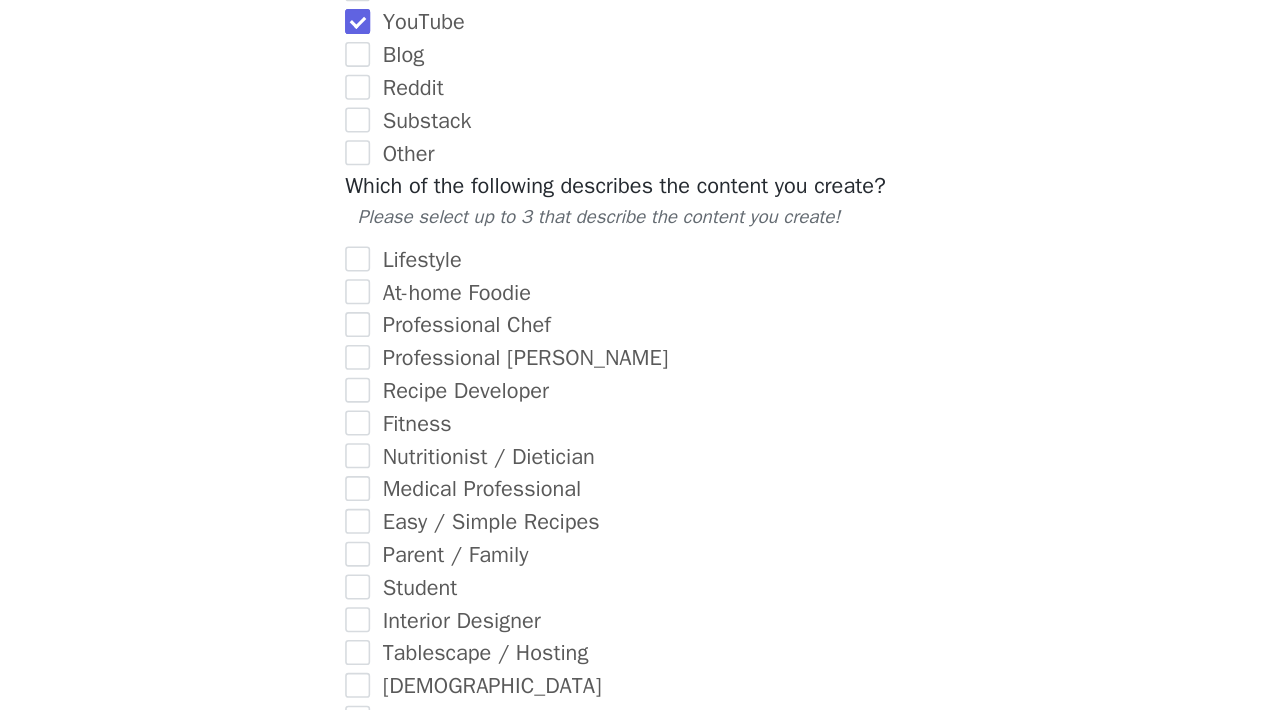 scroll, scrollTop: 657, scrollLeft: 0, axis: vertical 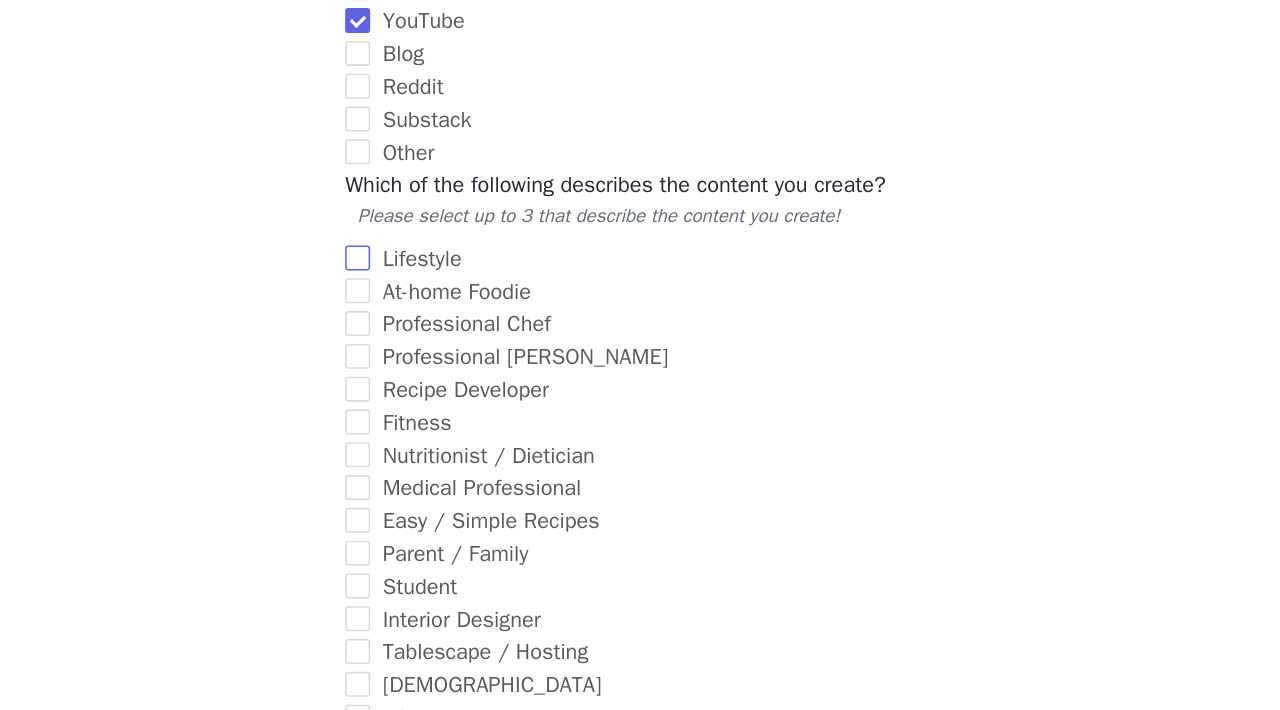 click on "Lifestyle" at bounding box center [473, 420] 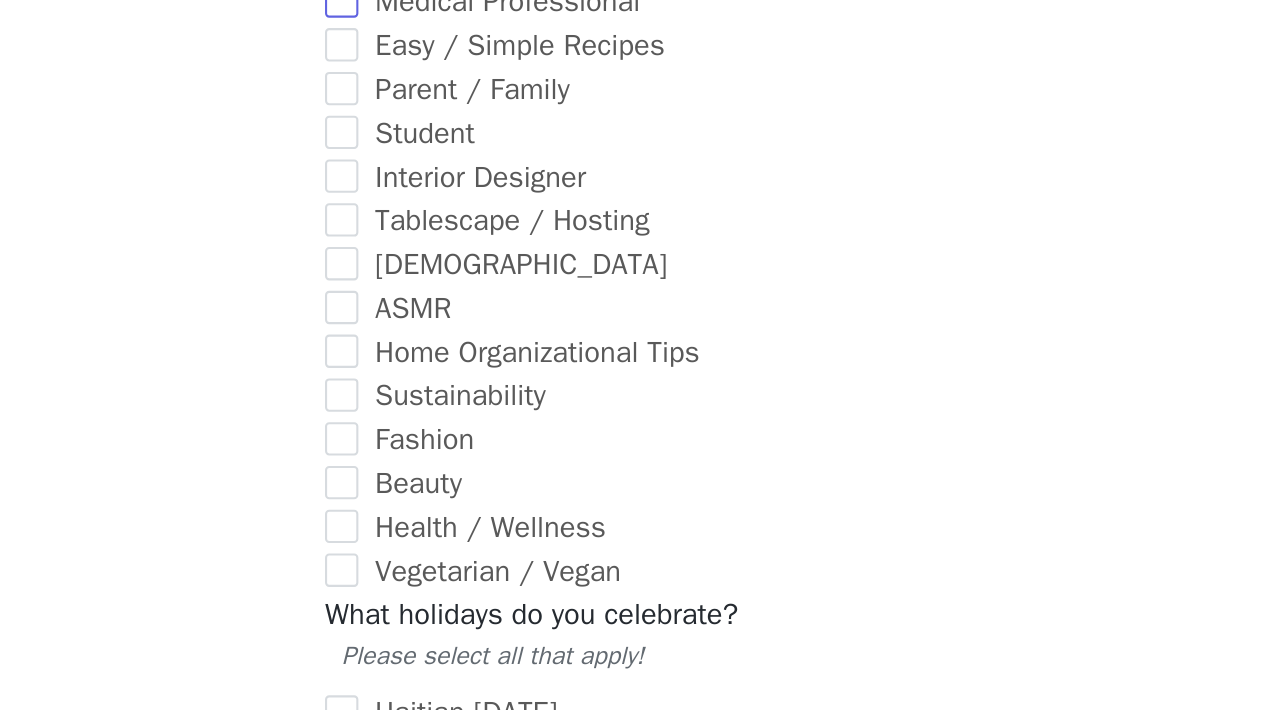 scroll, scrollTop: 857, scrollLeft: 0, axis: vertical 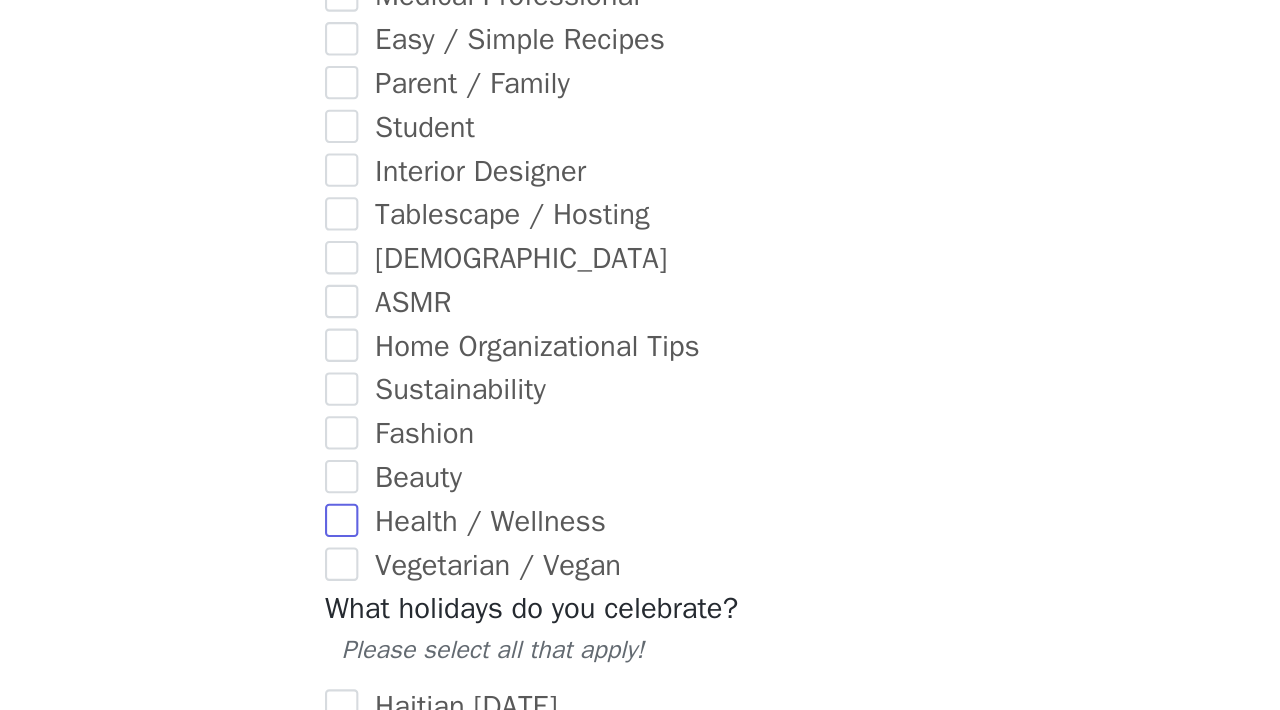 click on "Health / Wellness" at bounding box center [503, 619] 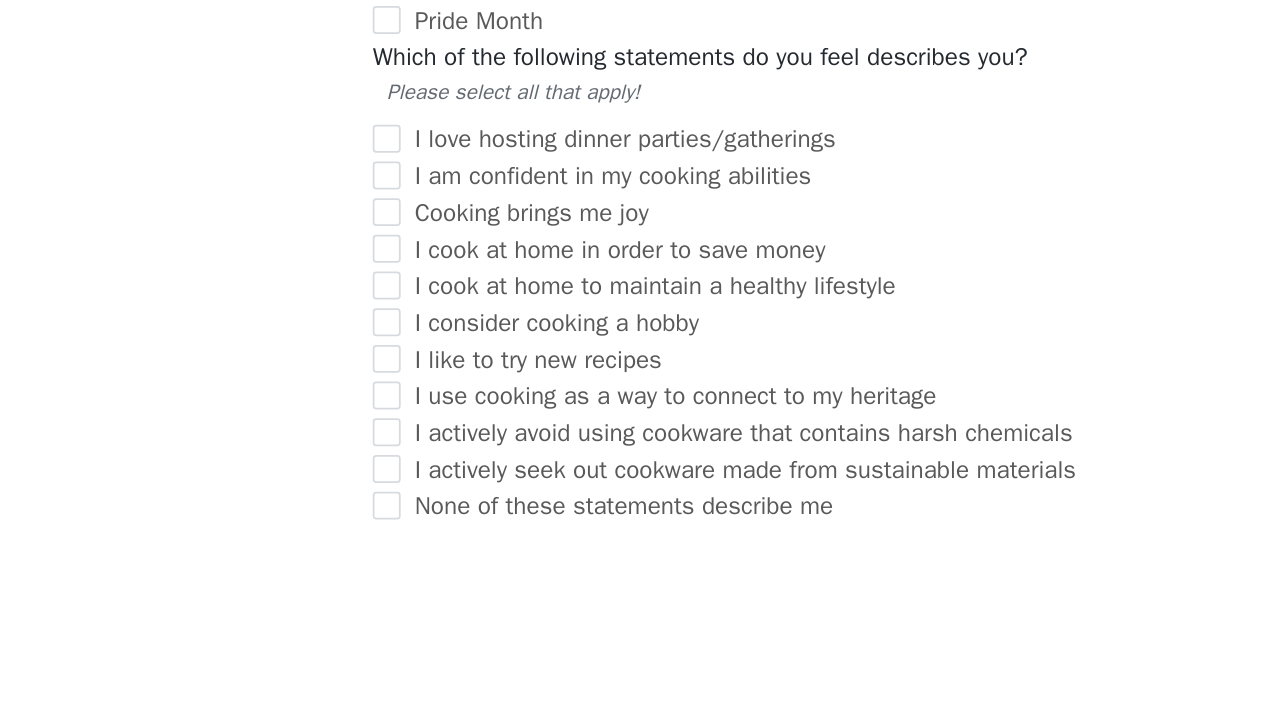 scroll, scrollTop: 1805, scrollLeft: 0, axis: vertical 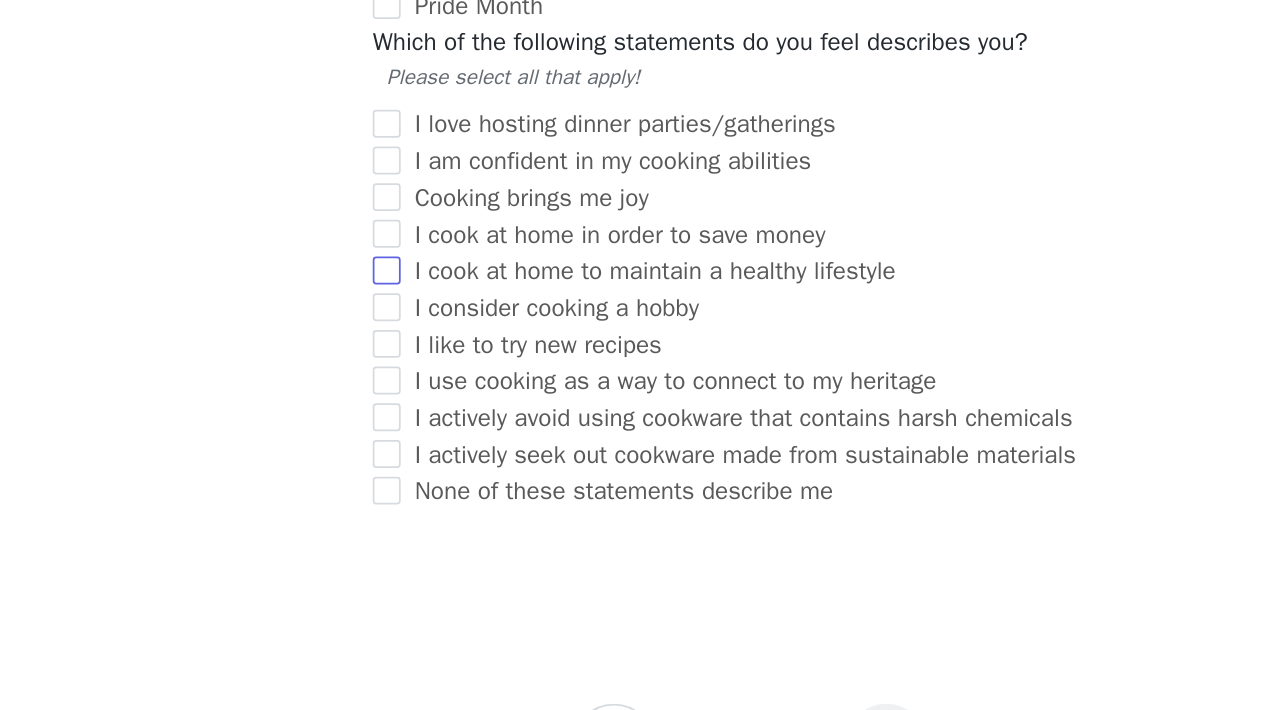 click on "I cook at home to maintain a healthy lifestyle" at bounding box center [585, 458] 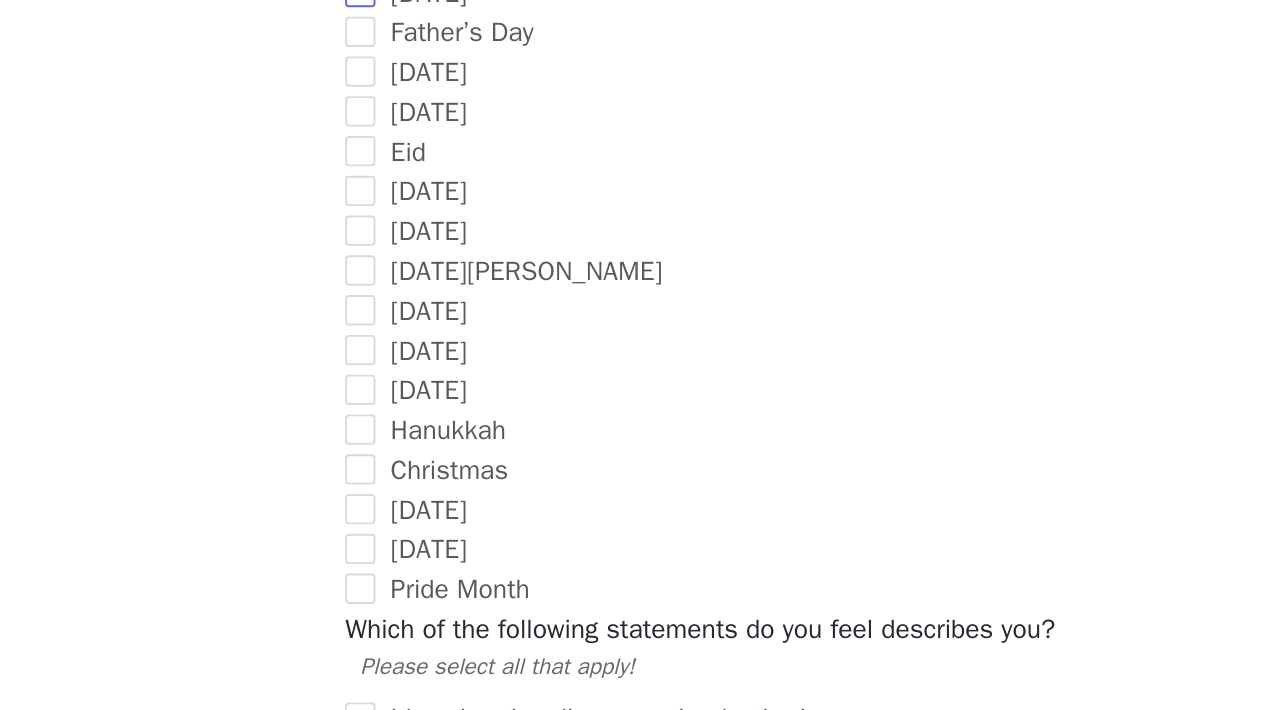 scroll, scrollTop: 1469, scrollLeft: 0, axis: vertical 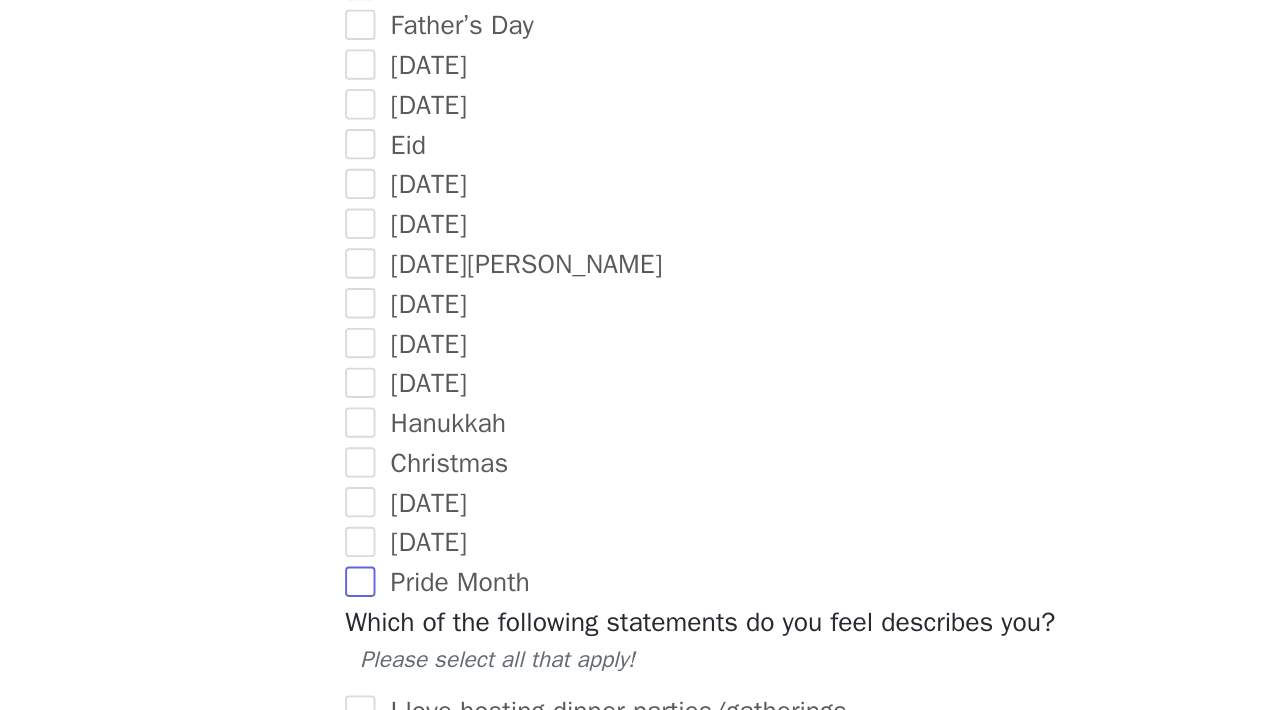 click on "Pride Month" at bounding box center [485, 642] 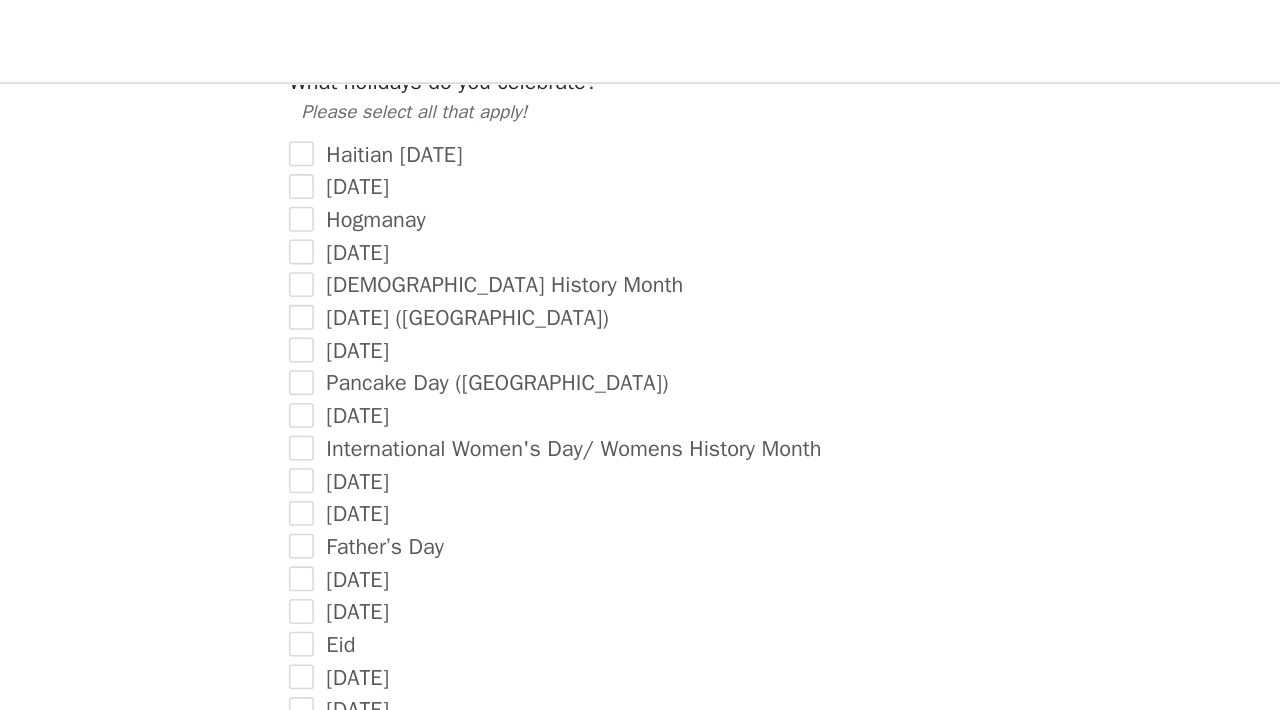 scroll, scrollTop: 1408, scrollLeft: 0, axis: vertical 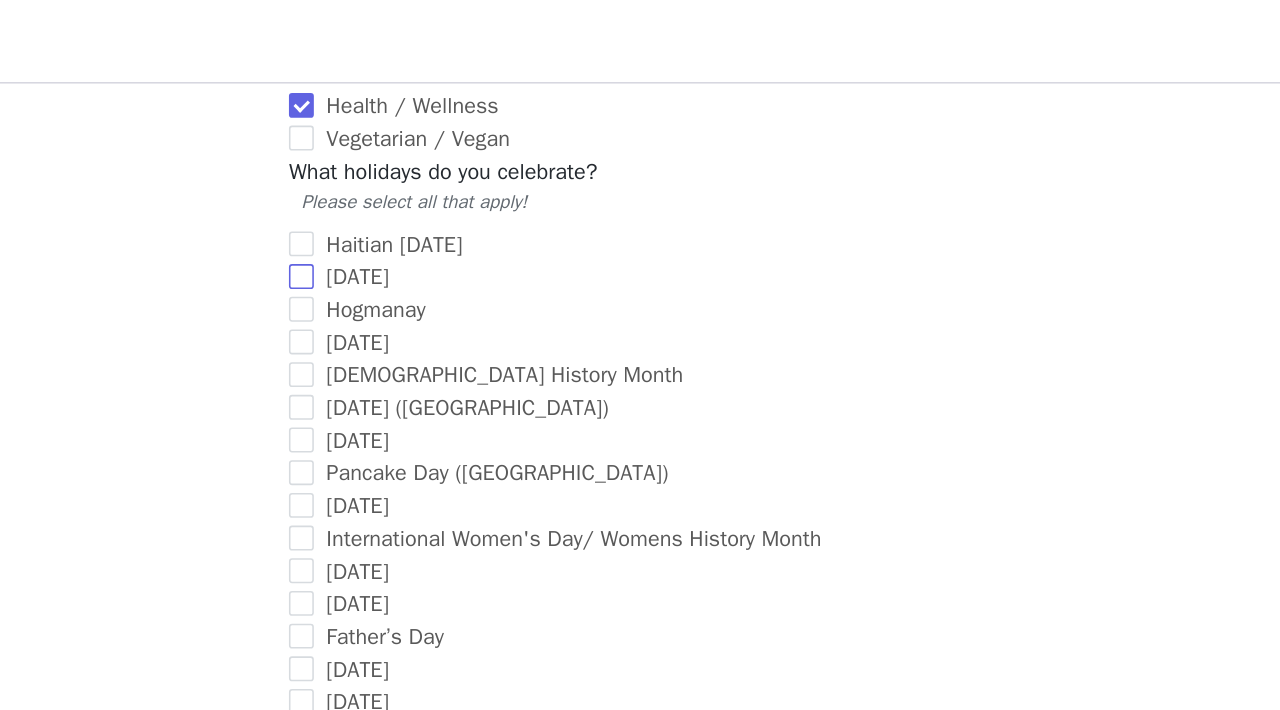 click on "[DATE]" at bounding box center (468, 178) 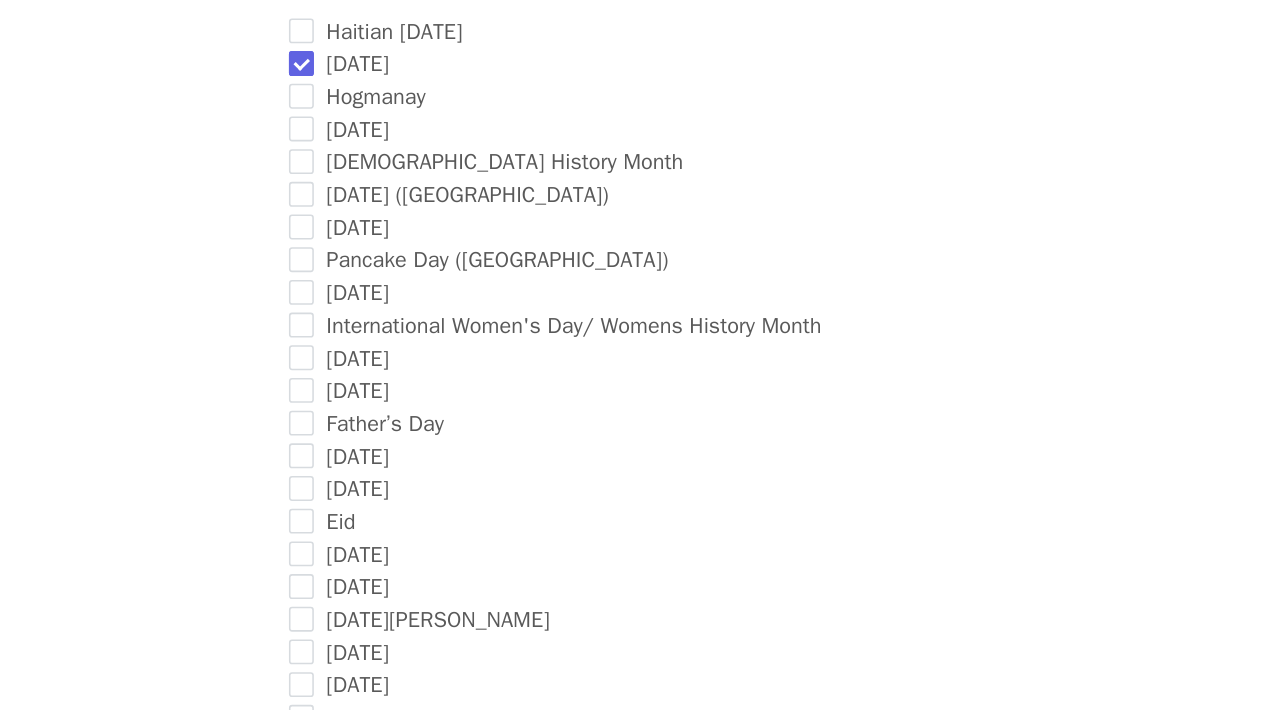 click on "[DATE]" at bounding box center [468, 178] 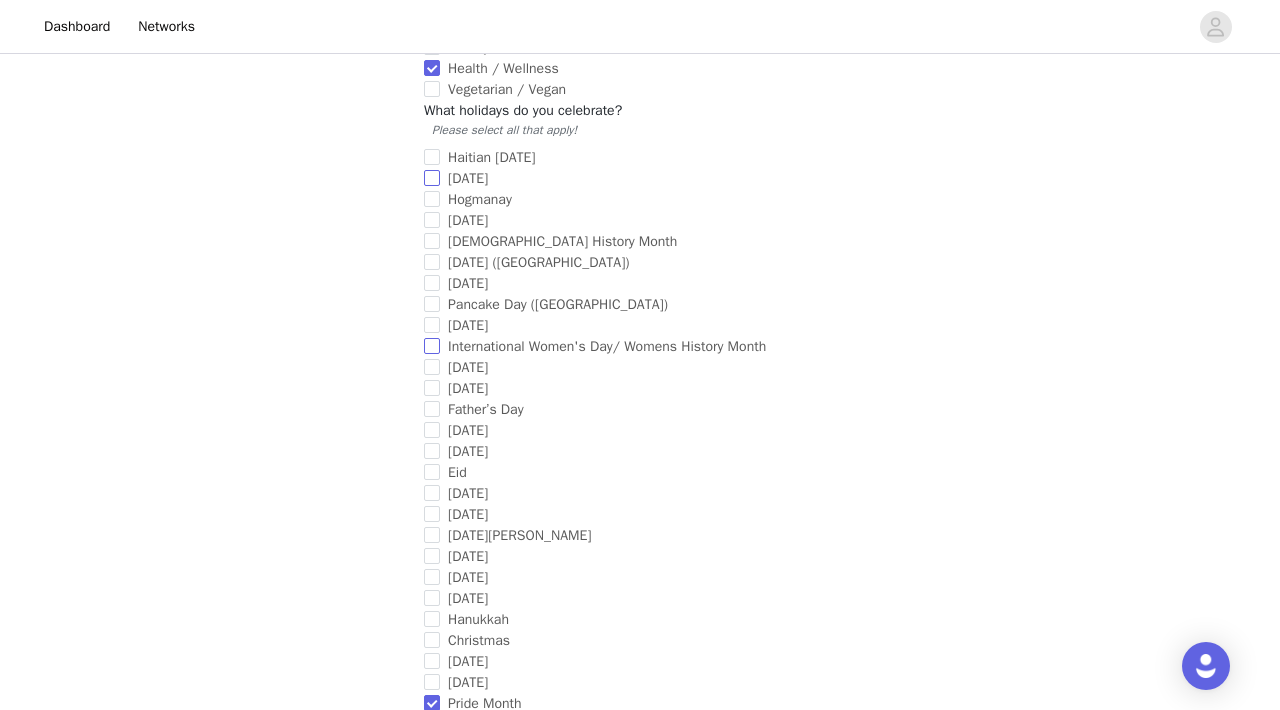 scroll, scrollTop: 1938, scrollLeft: 0, axis: vertical 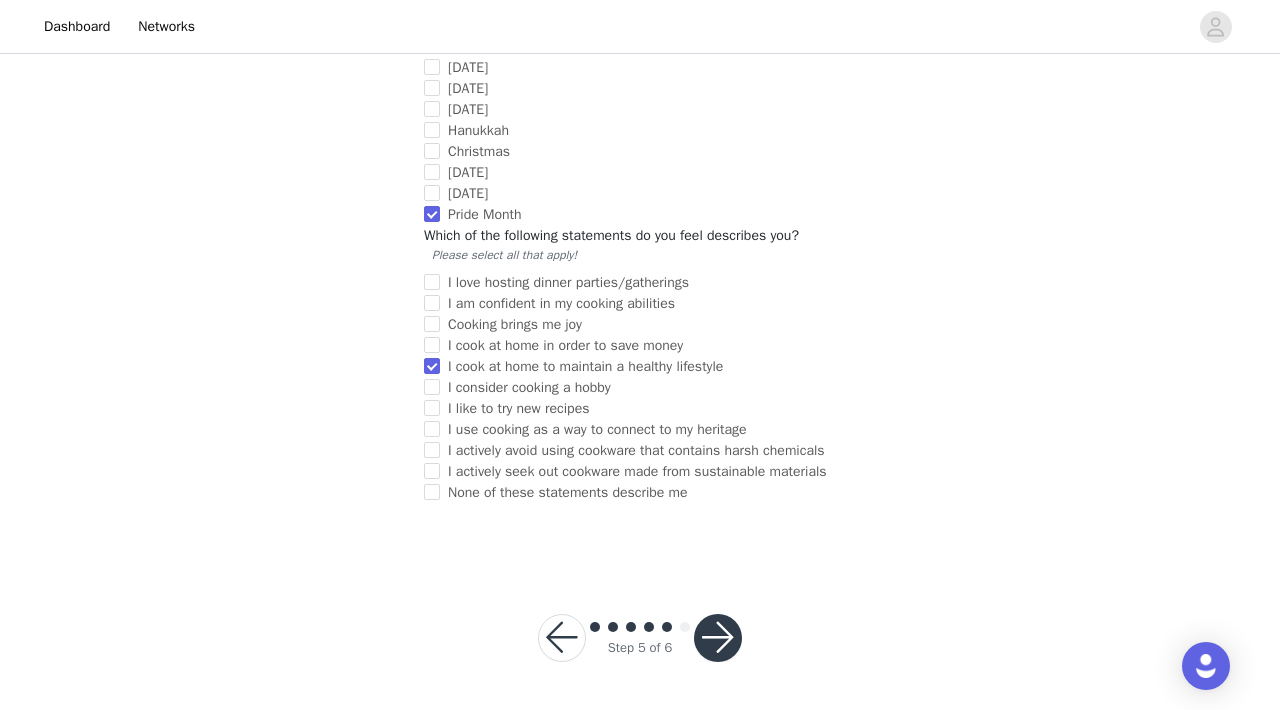 click at bounding box center [718, 638] 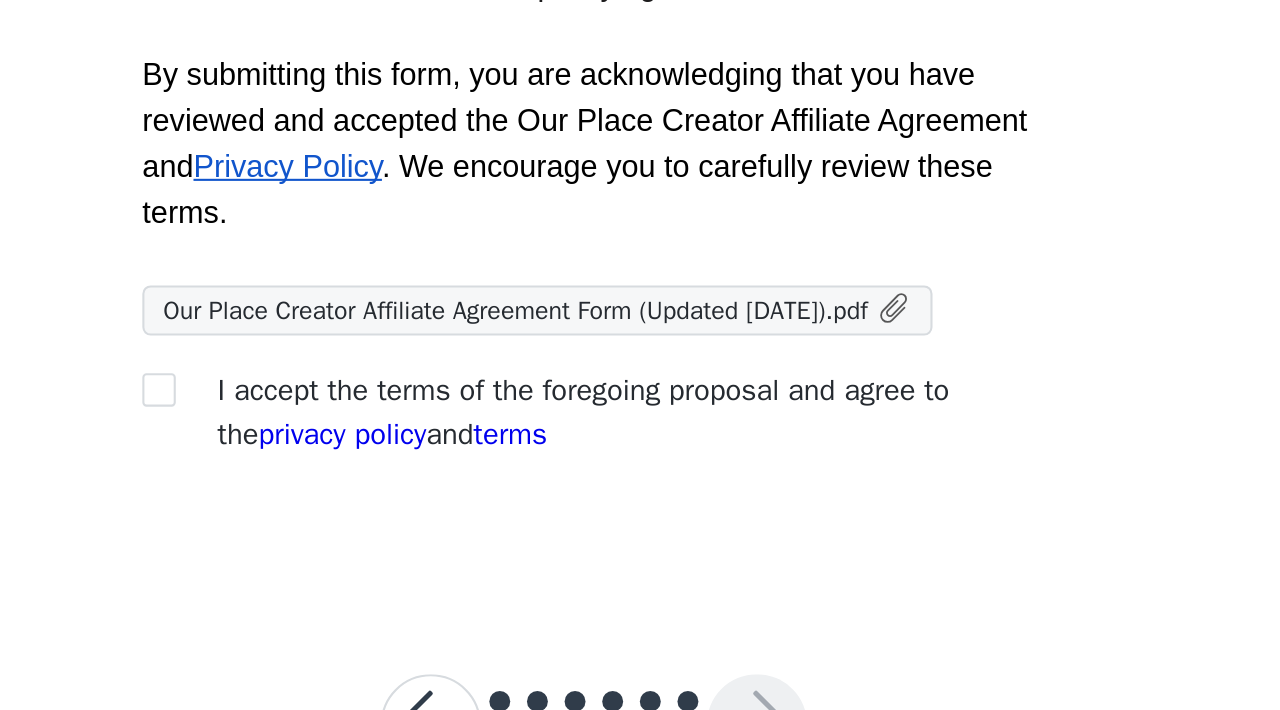 scroll, scrollTop: 518, scrollLeft: 0, axis: vertical 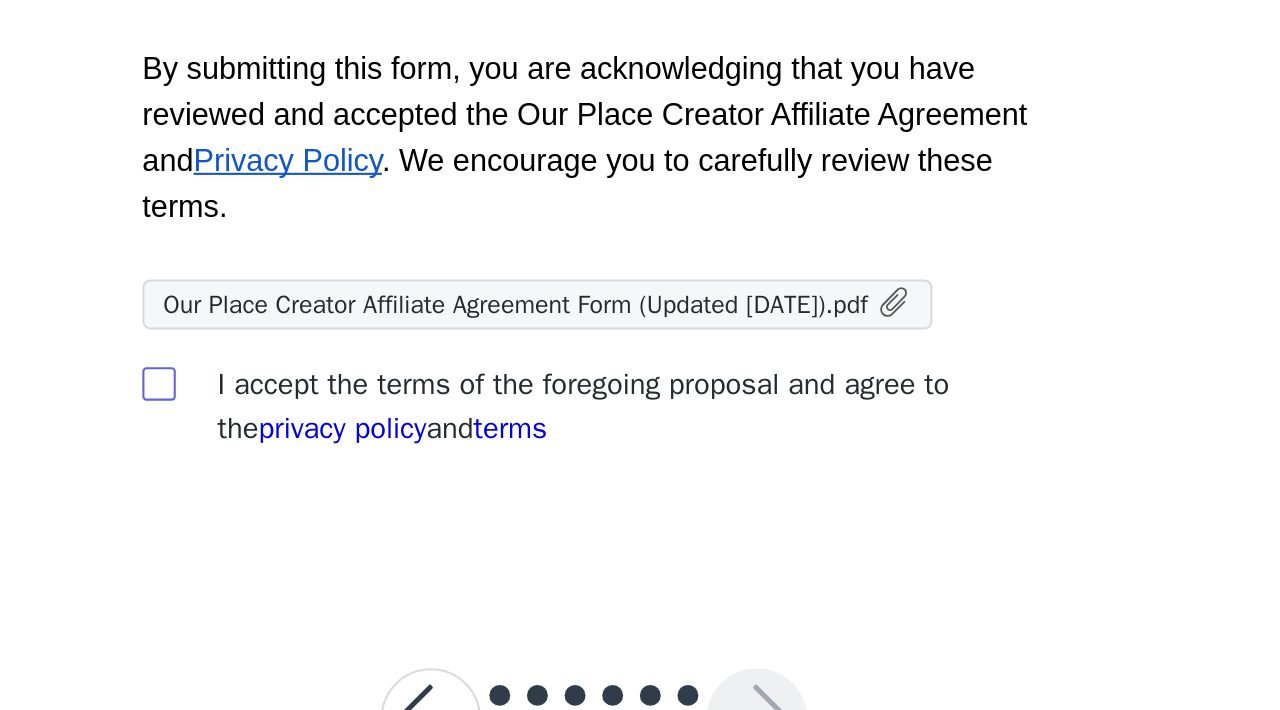 click at bounding box center (431, 553) 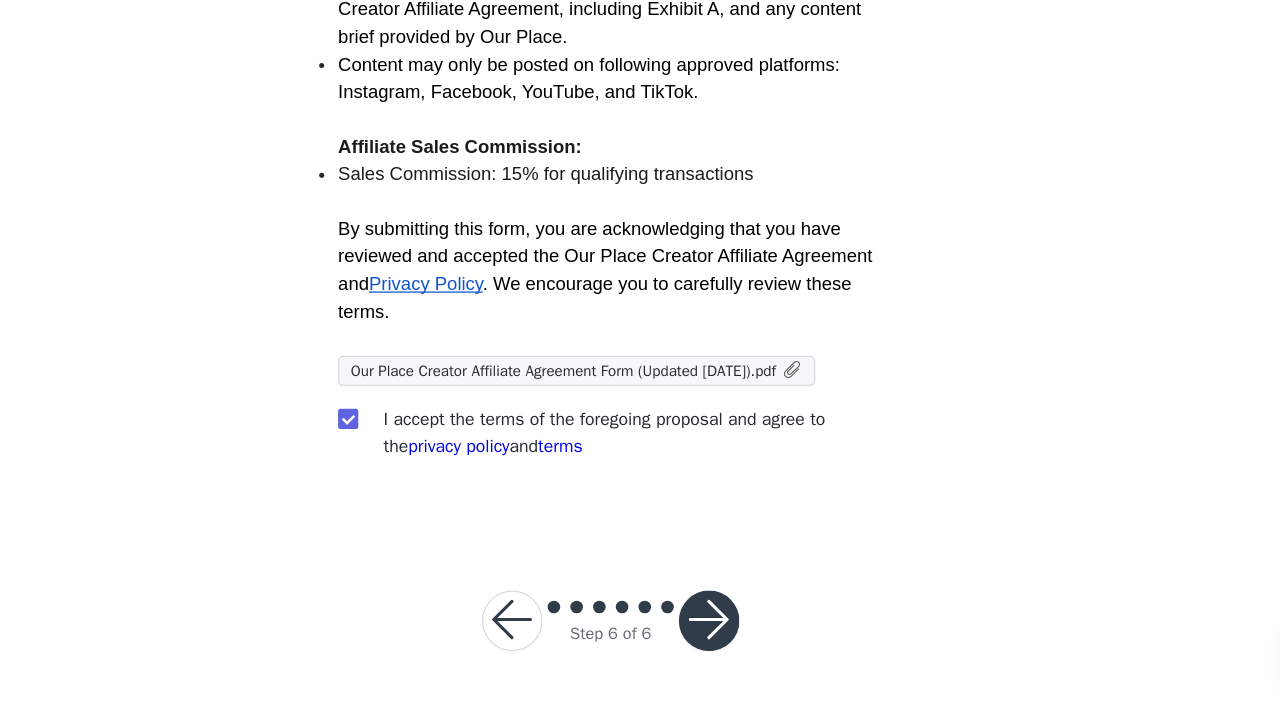 scroll, scrollTop: 593, scrollLeft: 0, axis: vertical 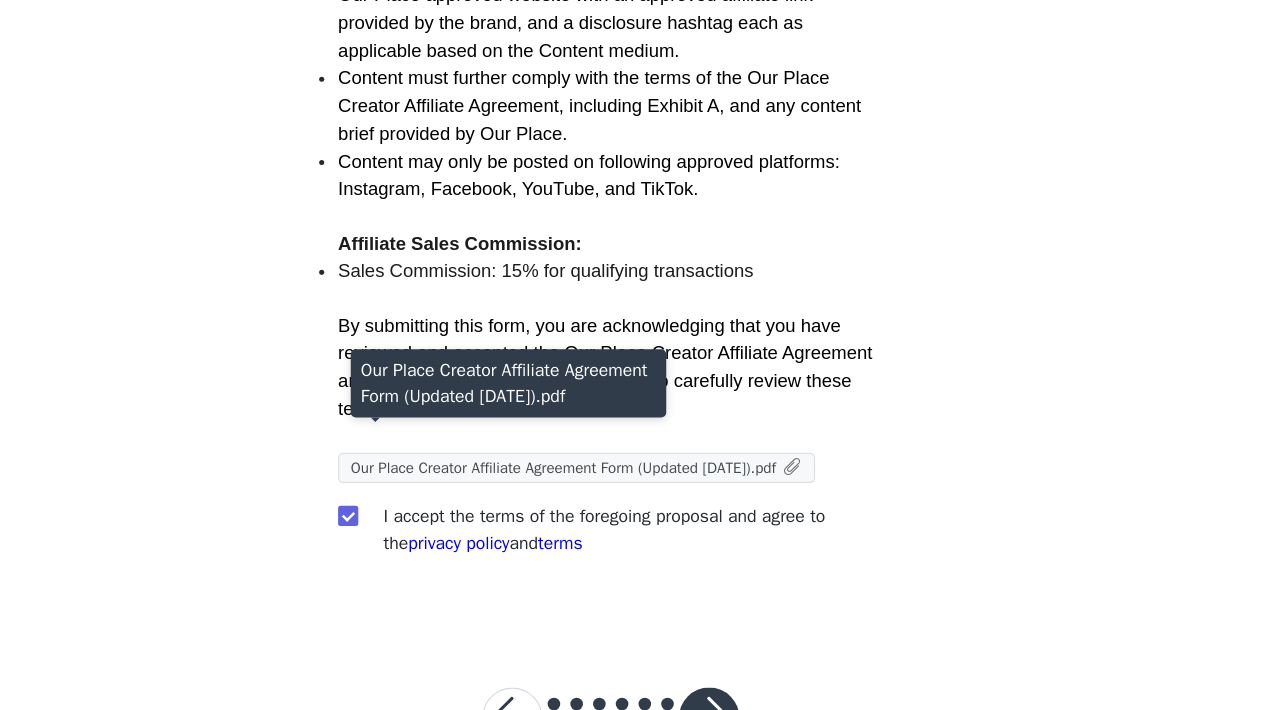 click on "Our Place Creator Affiliate Agreement Form (Updated [DATE]).pdf" at bounding box center [602, 441] 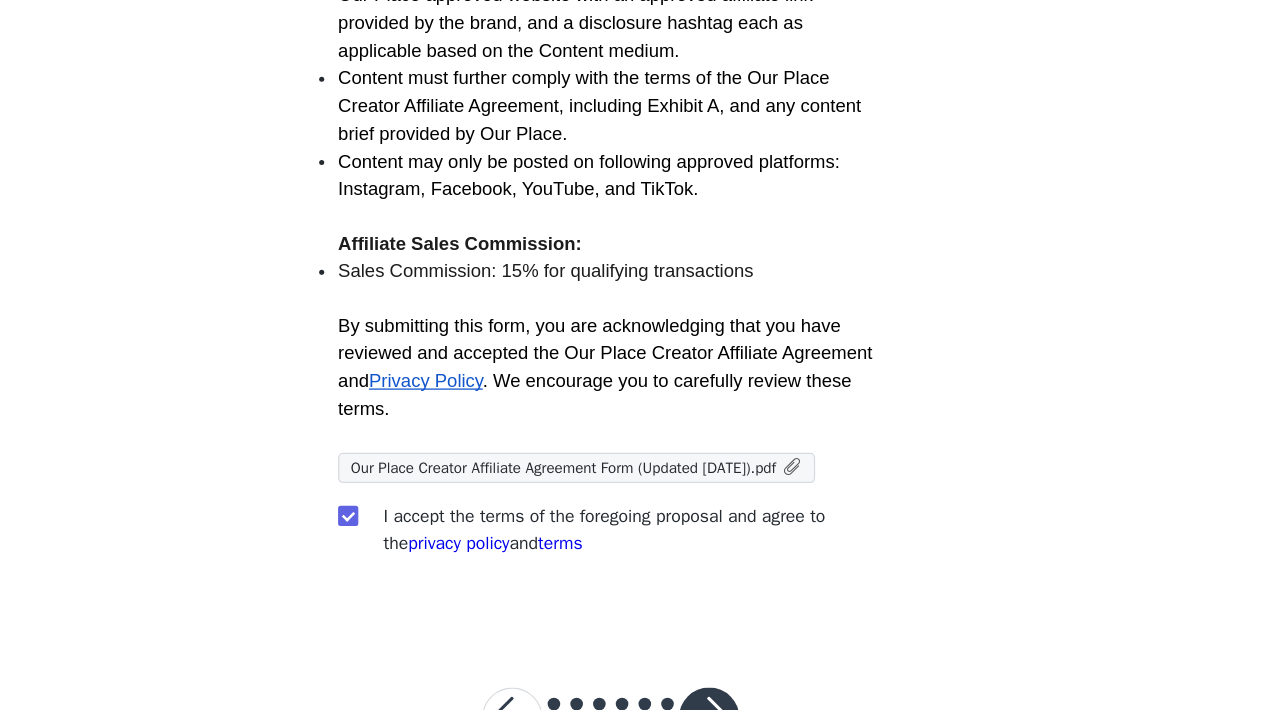 scroll, scrollTop: 593, scrollLeft: 0, axis: vertical 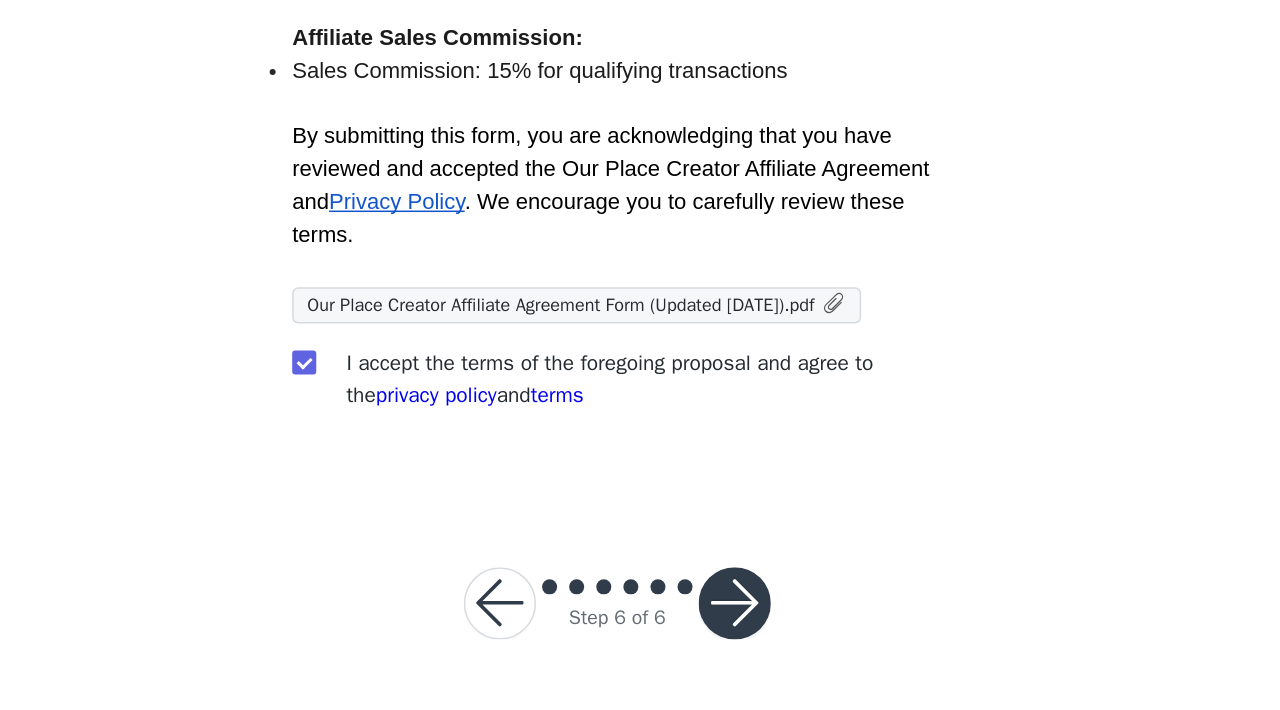 click at bounding box center (718, 639) 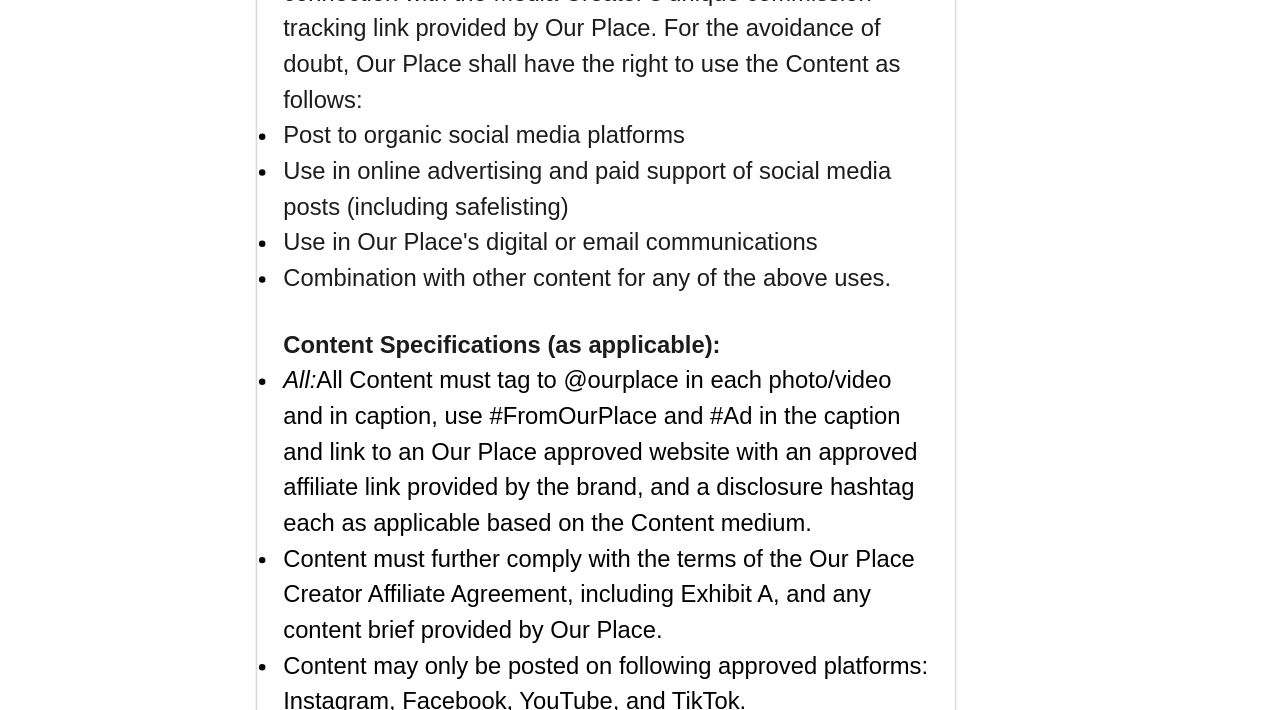 scroll, scrollTop: 1467, scrollLeft: 0, axis: vertical 